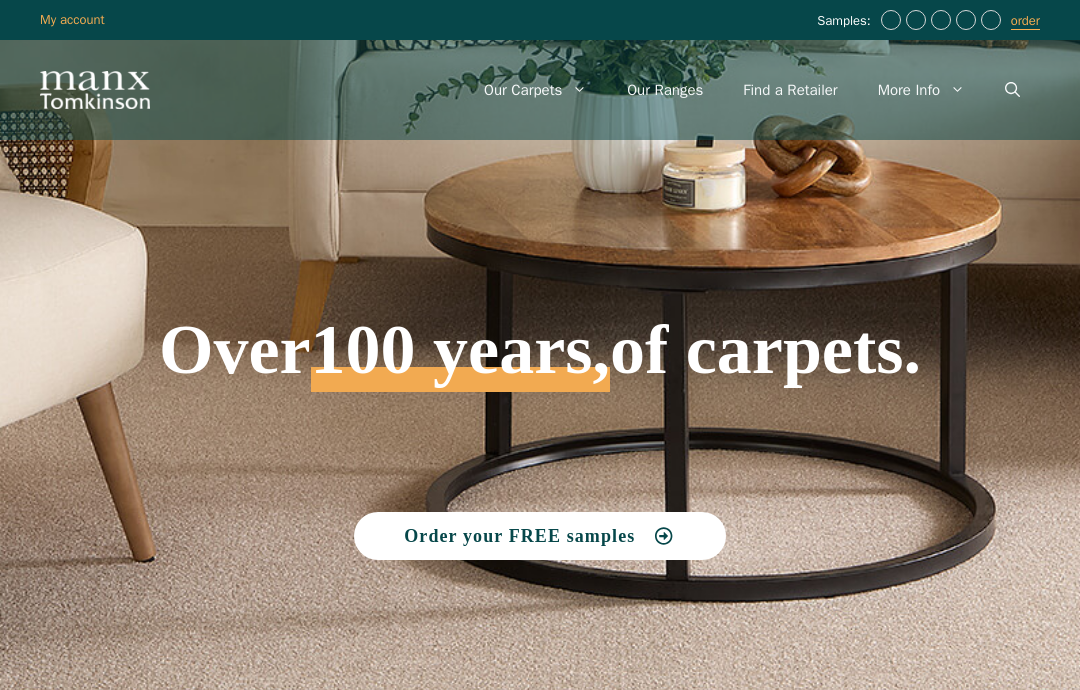scroll, scrollTop: 0, scrollLeft: 0, axis: both 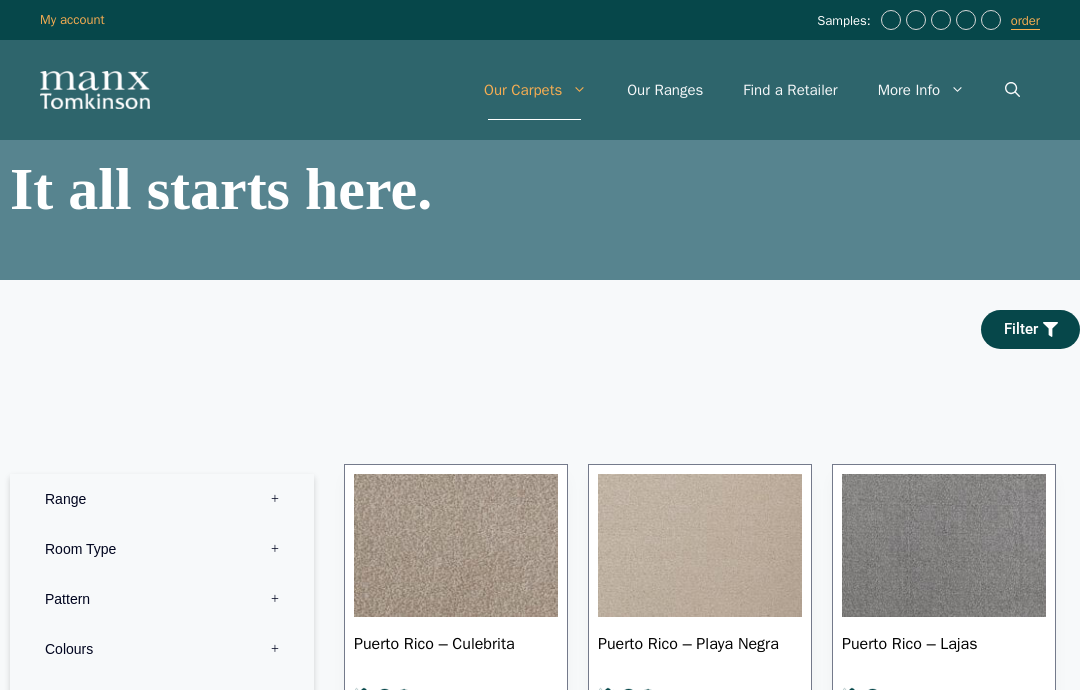 click 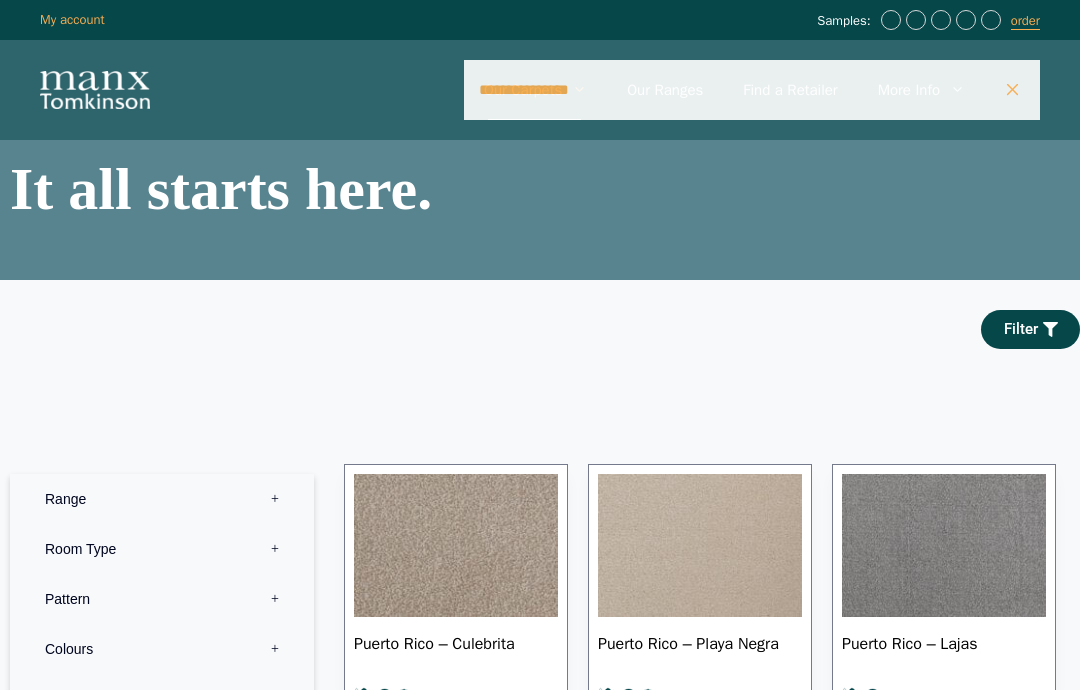 type on "**********" 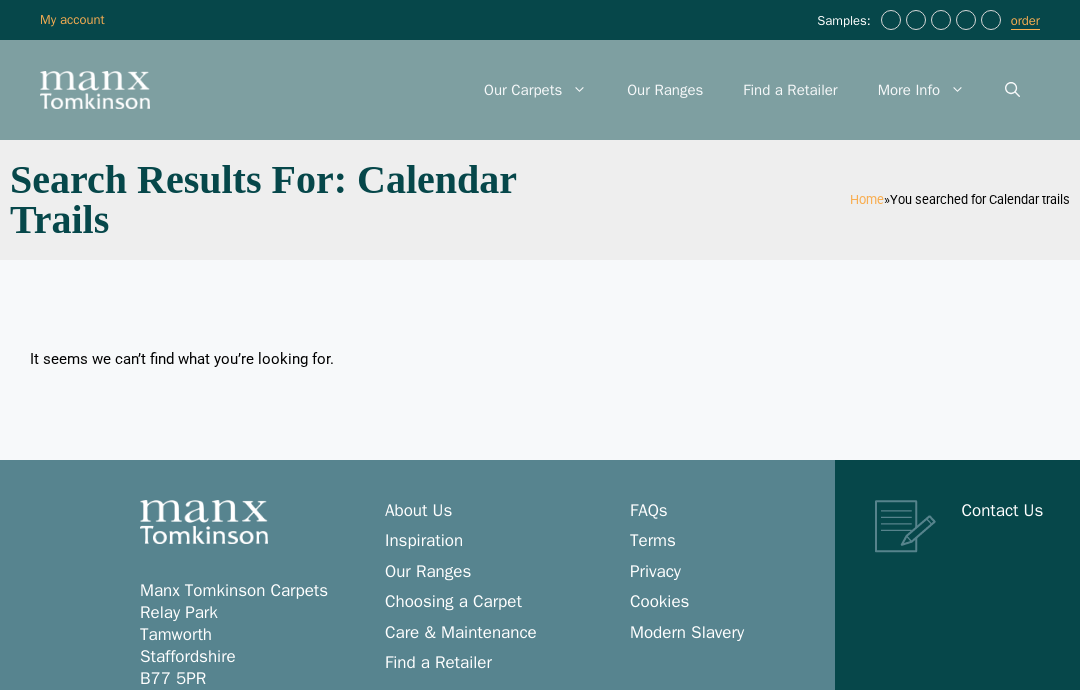scroll, scrollTop: 0, scrollLeft: 0, axis: both 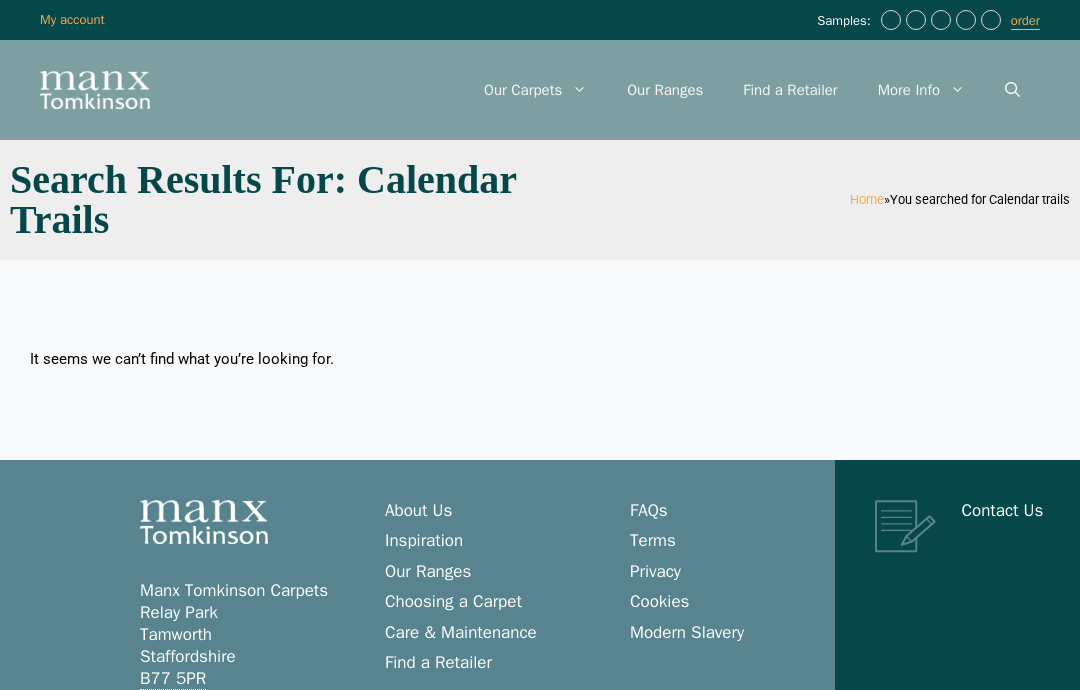 click on "Our Ranges" at bounding box center [665, 90] 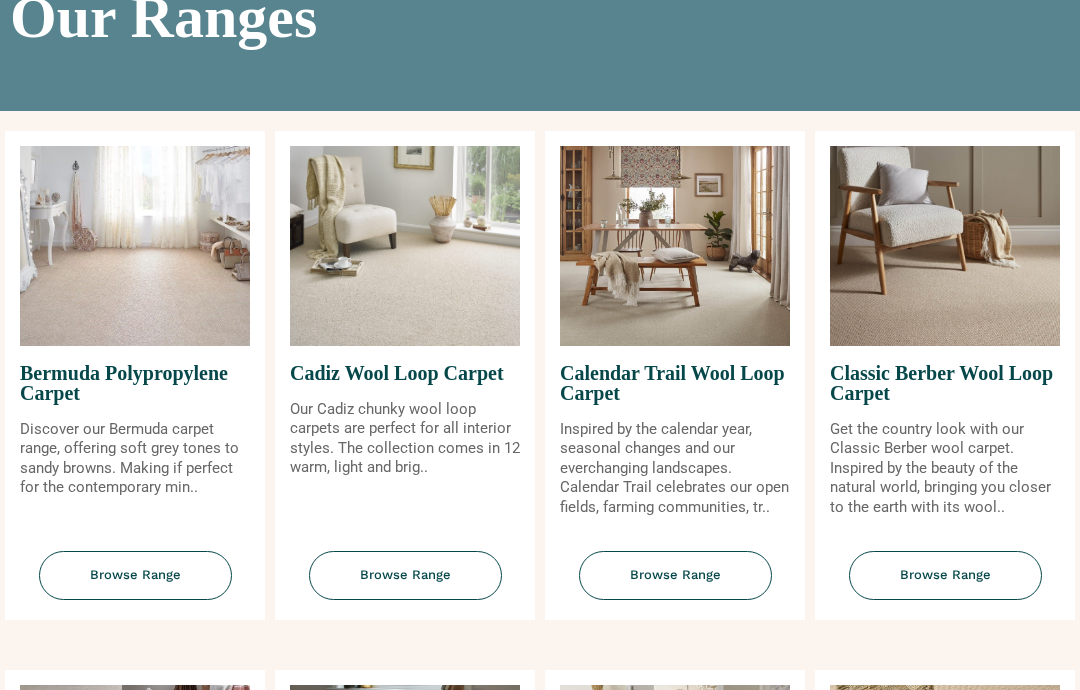 scroll, scrollTop: 169, scrollLeft: 0, axis: vertical 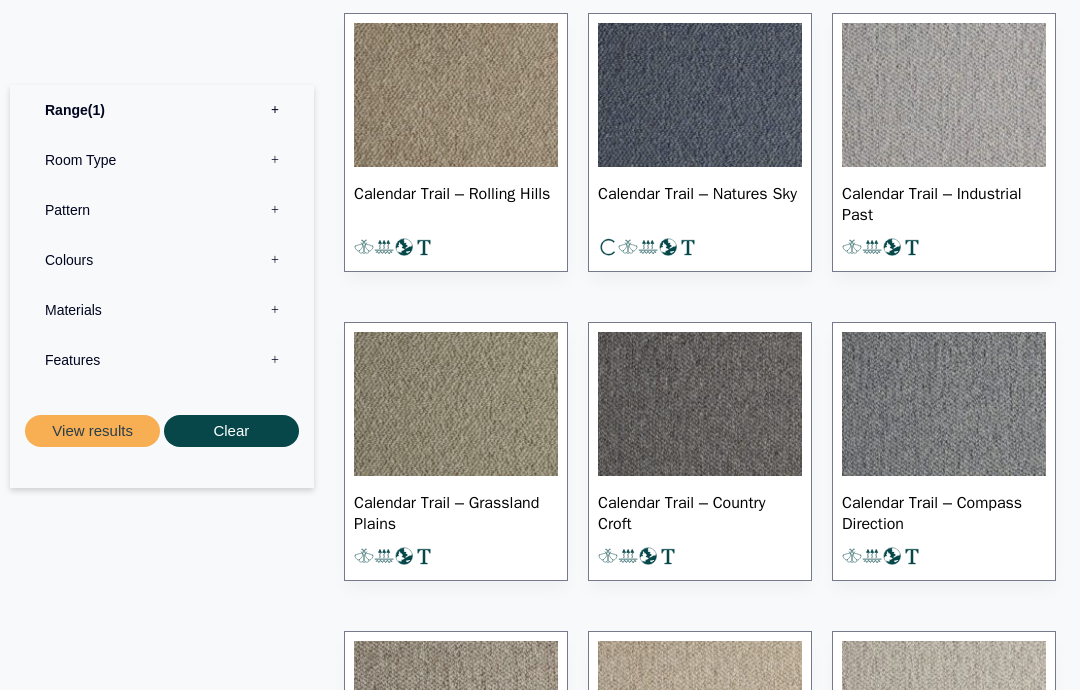 click at bounding box center [456, 95] 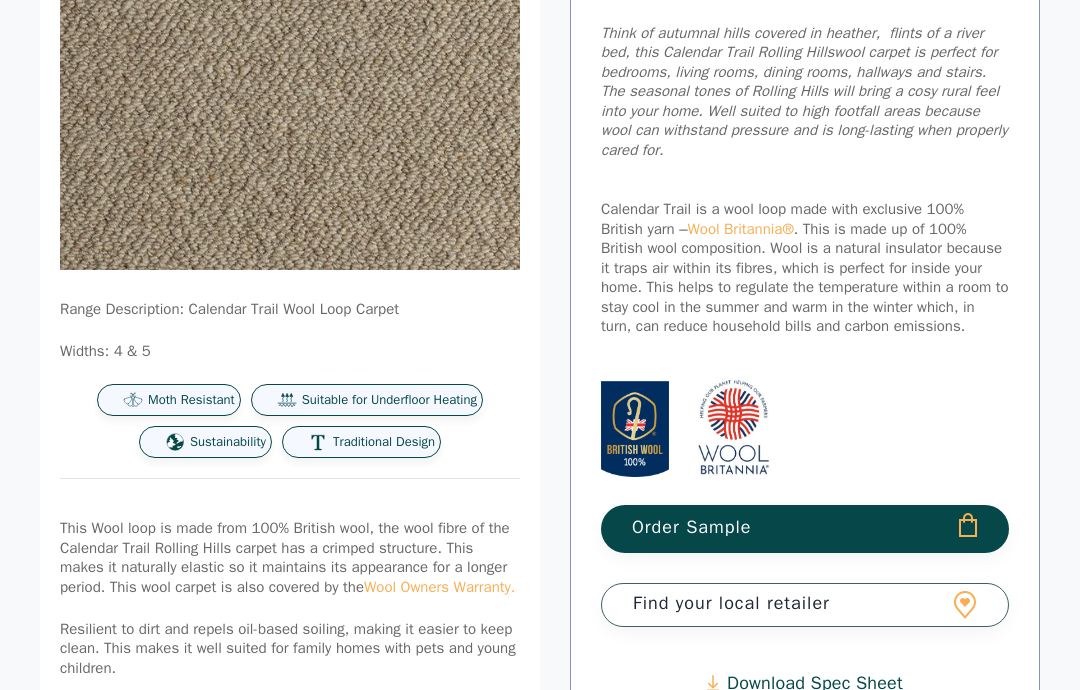 scroll, scrollTop: 432, scrollLeft: 0, axis: vertical 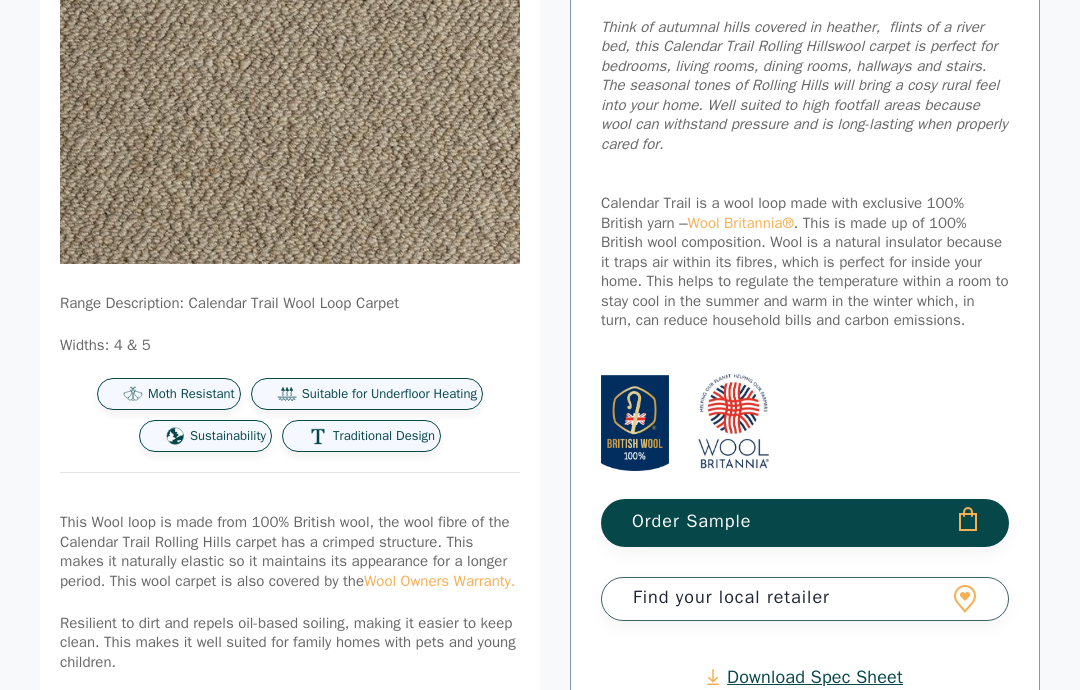 click on "Order Sample" at bounding box center [805, 524] 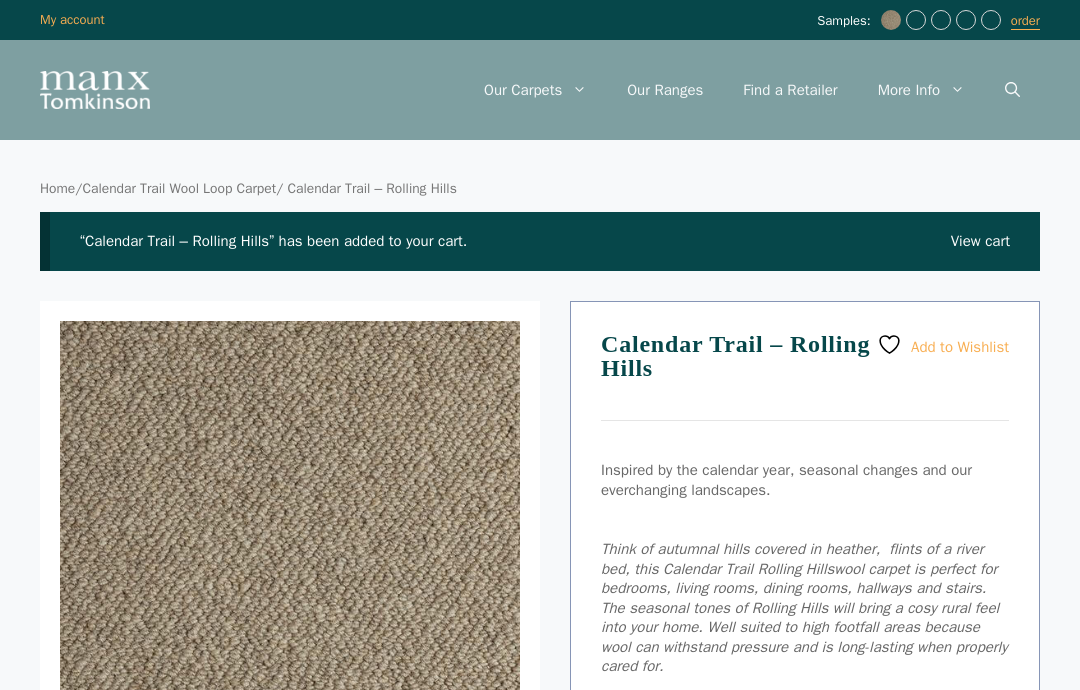 scroll, scrollTop: 0, scrollLeft: 0, axis: both 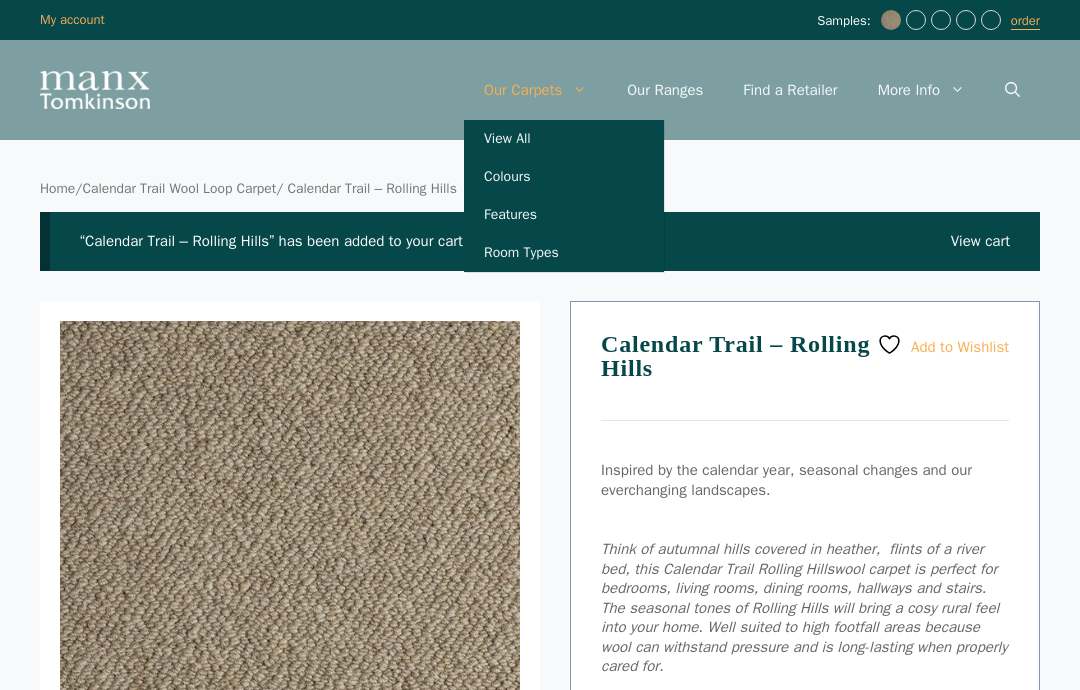 click on "View All" at bounding box center (564, 139) 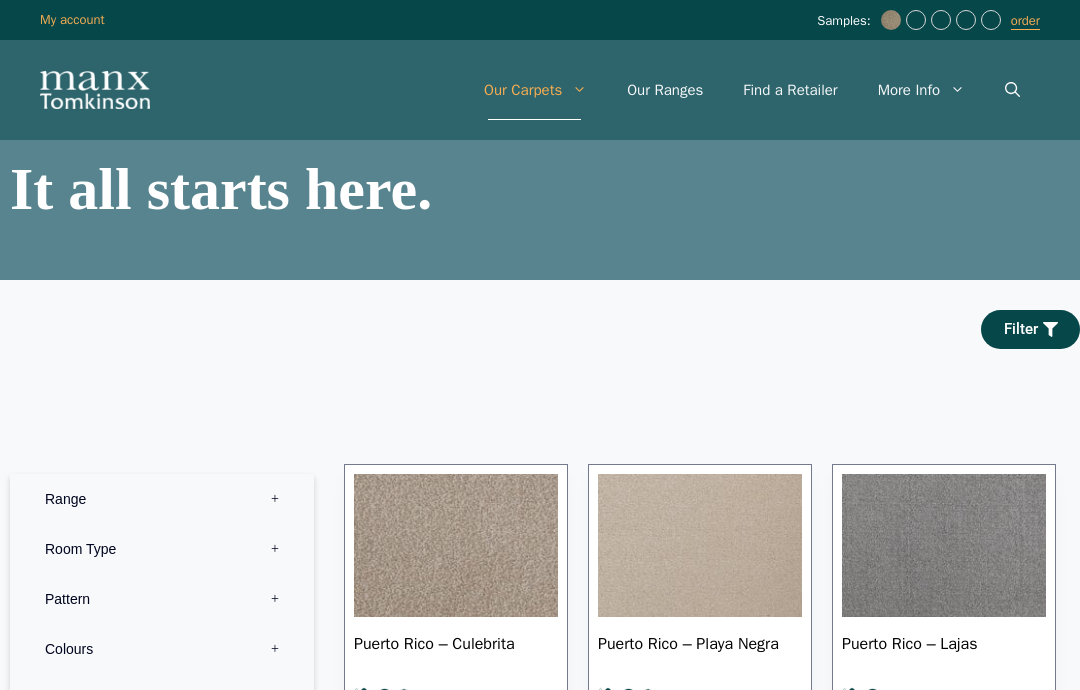 scroll, scrollTop: 0, scrollLeft: 0, axis: both 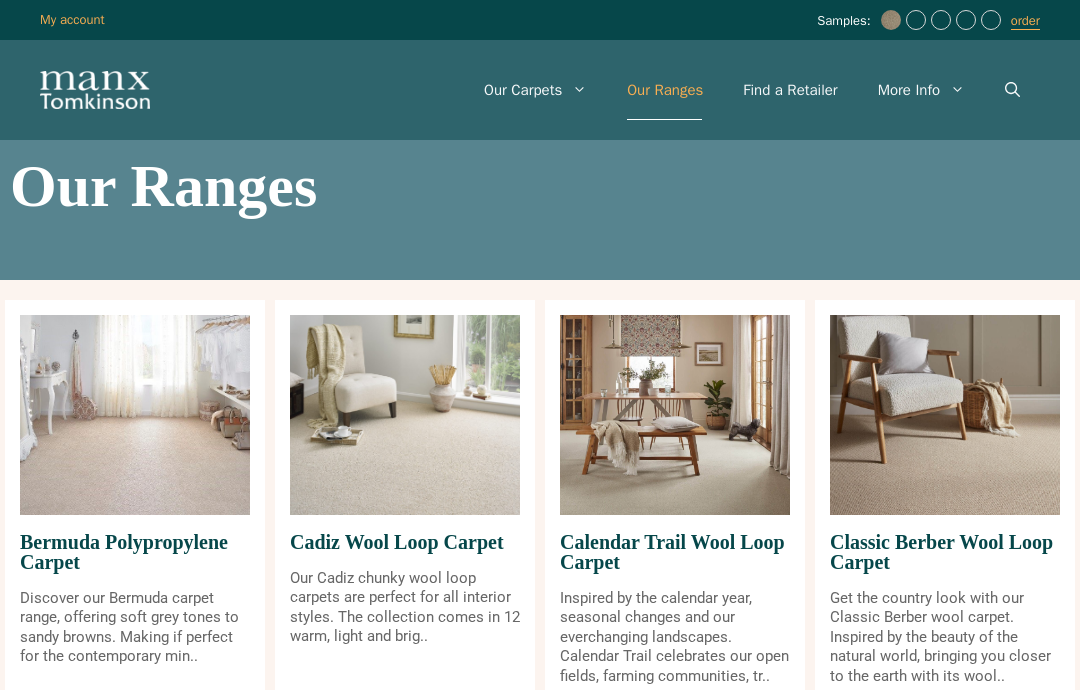 click at bounding box center [675, 415] 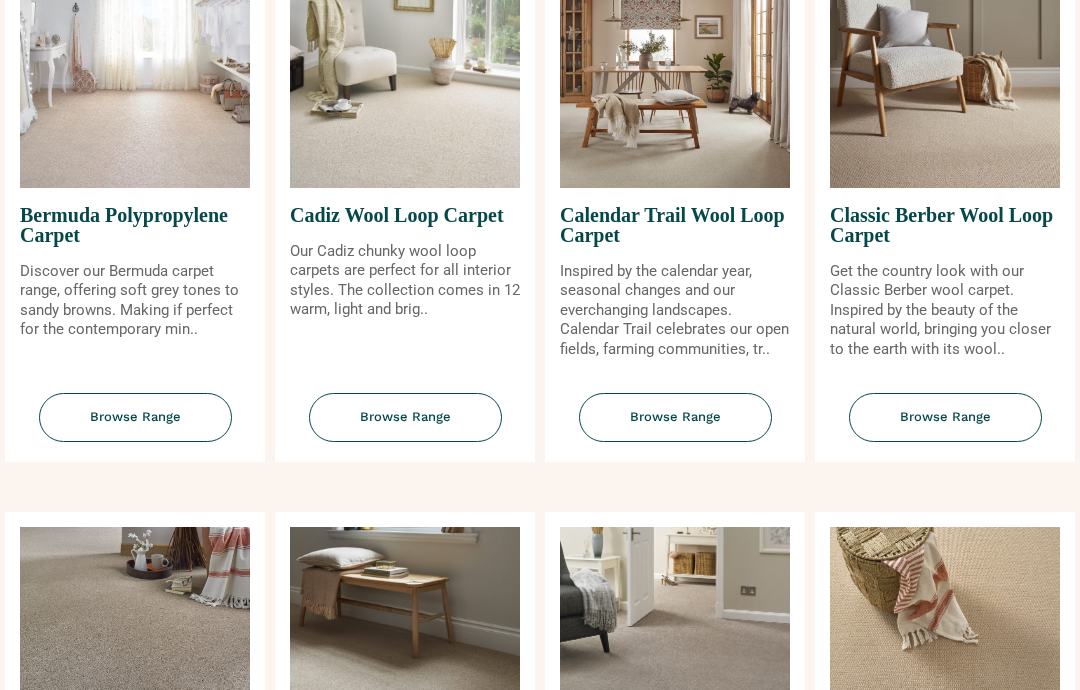 scroll, scrollTop: 324, scrollLeft: 0, axis: vertical 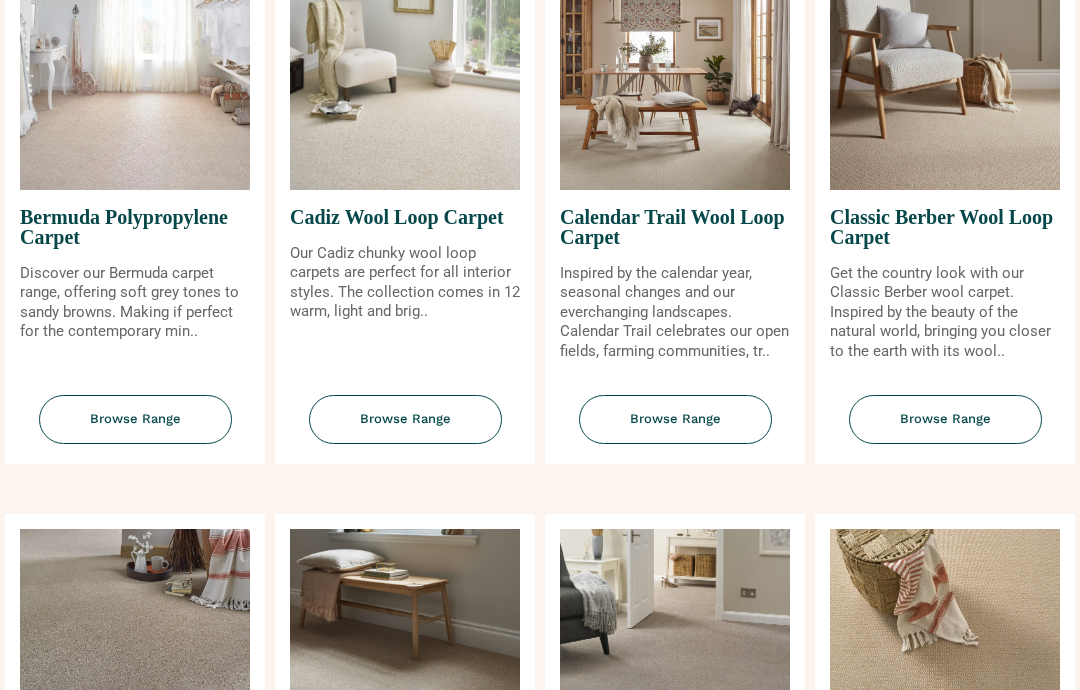 click on "Browse Range" at bounding box center [675, 420] 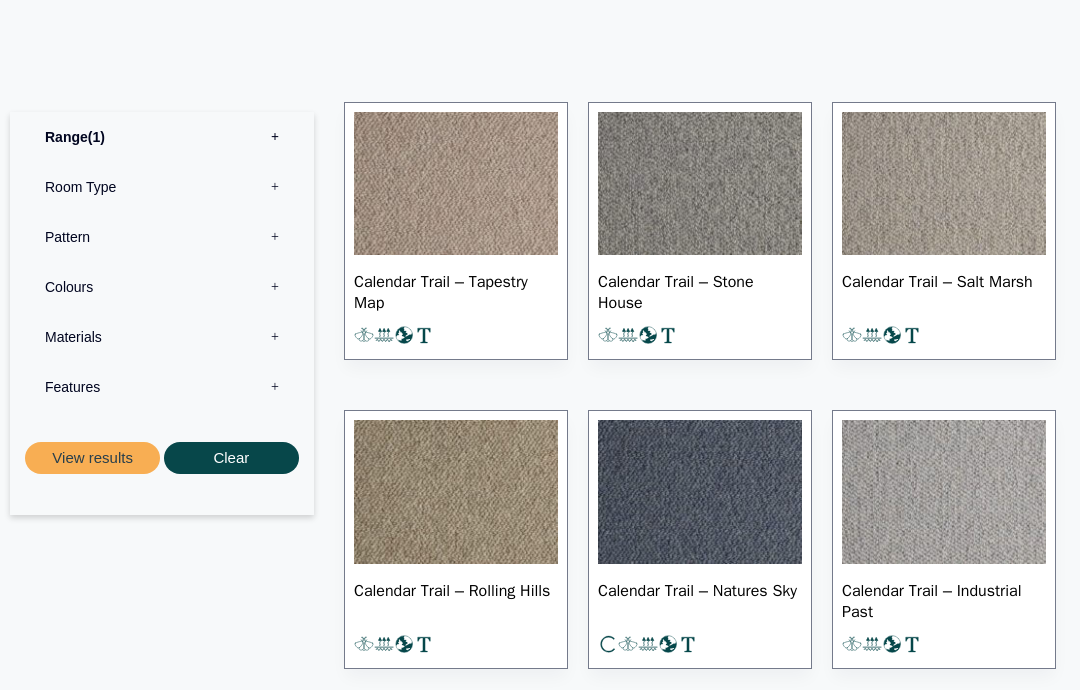 scroll, scrollTop: 1181, scrollLeft: 0, axis: vertical 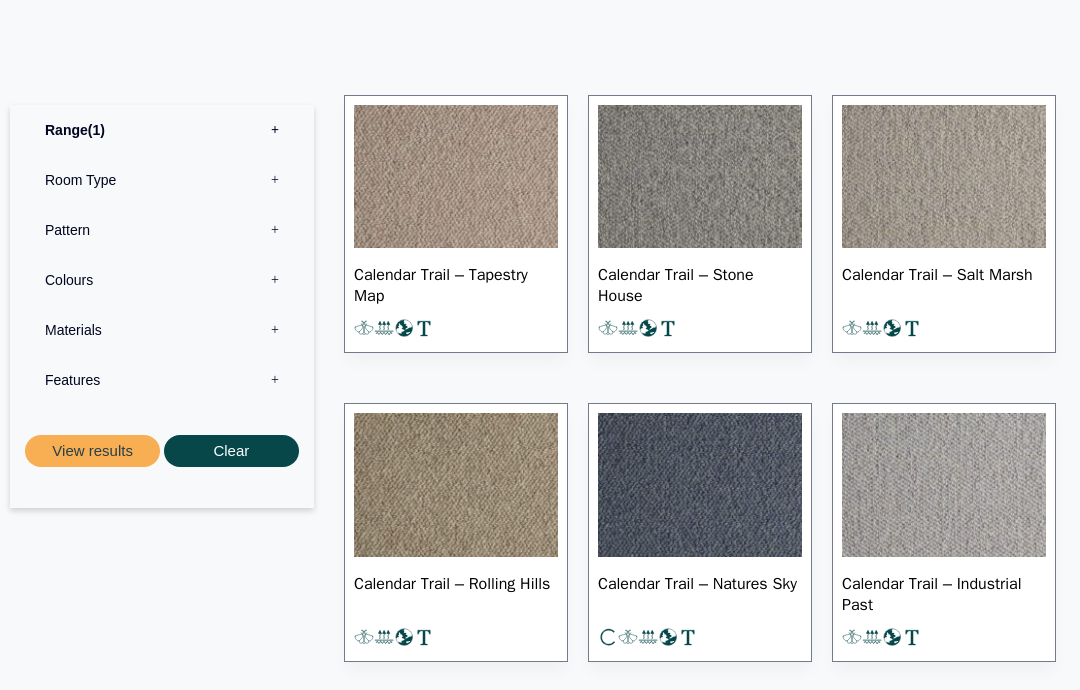 click at bounding box center [456, 177] 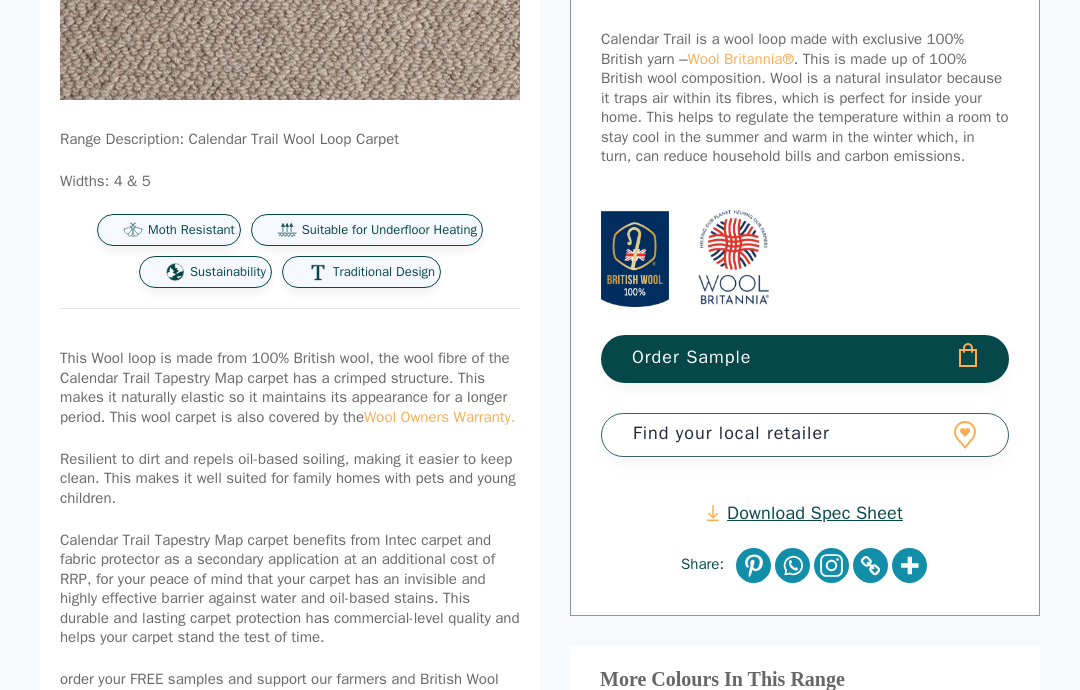 scroll, scrollTop: 588, scrollLeft: 0, axis: vertical 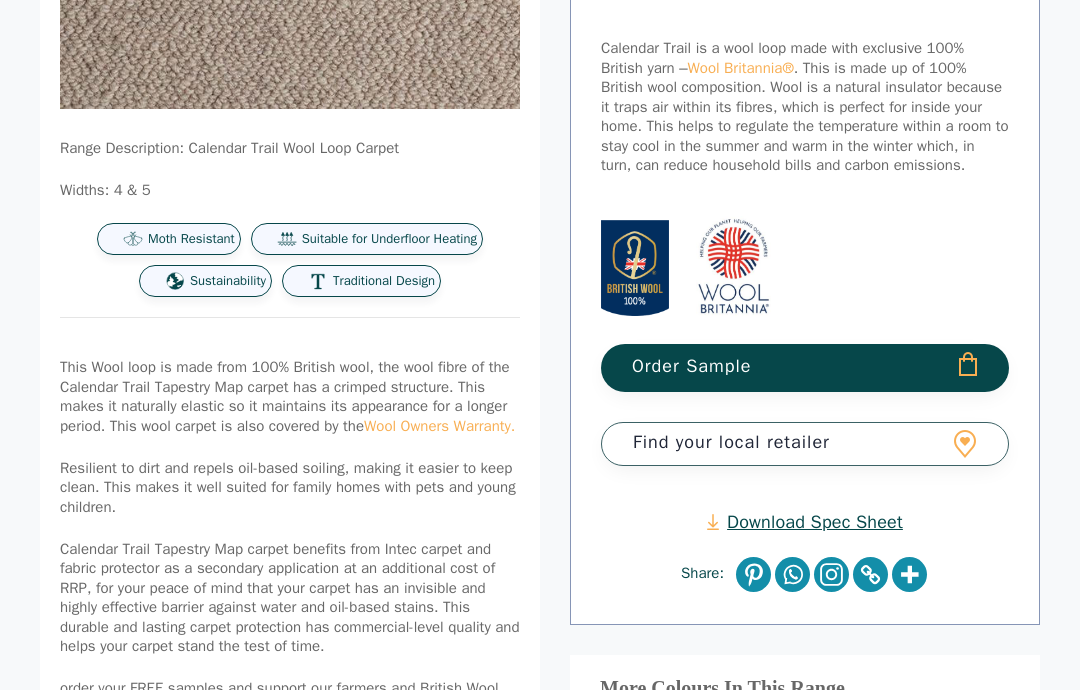 click on "Order Sample" at bounding box center (805, 368) 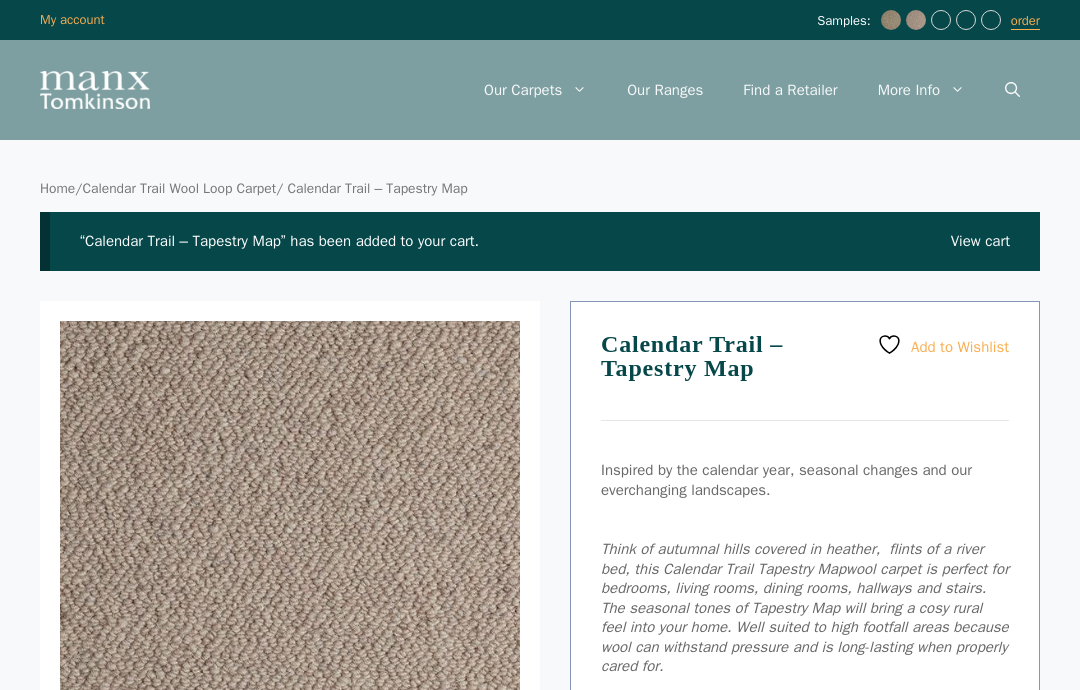 scroll, scrollTop: 0, scrollLeft: 0, axis: both 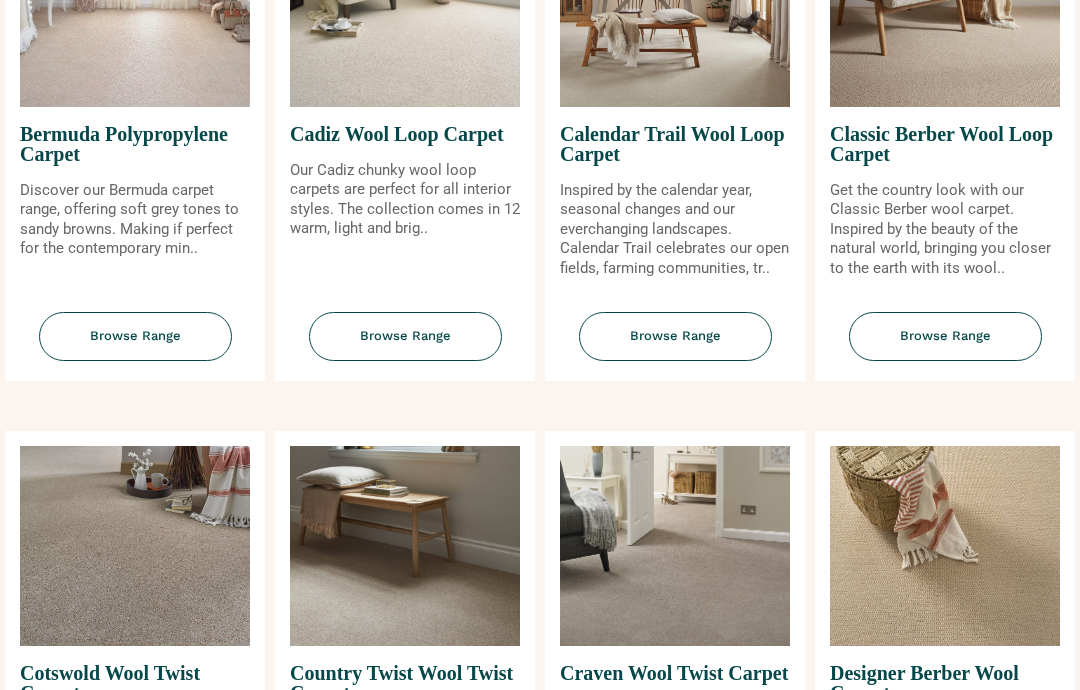click on "Browse Range" at bounding box center [945, 336] 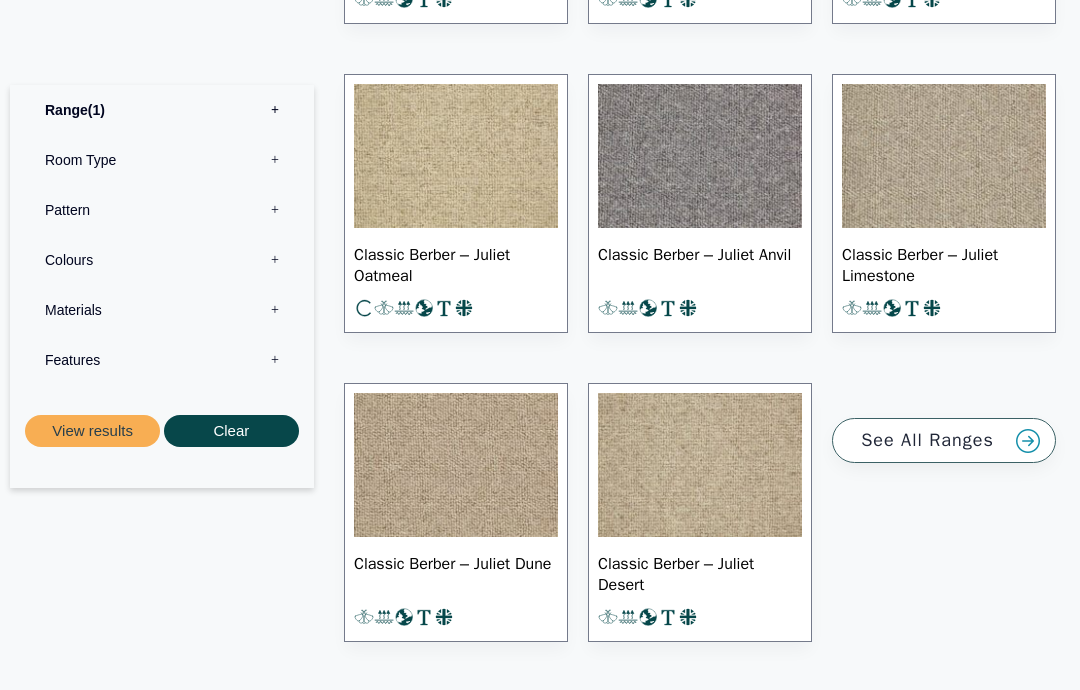 scroll, scrollTop: 2655, scrollLeft: 0, axis: vertical 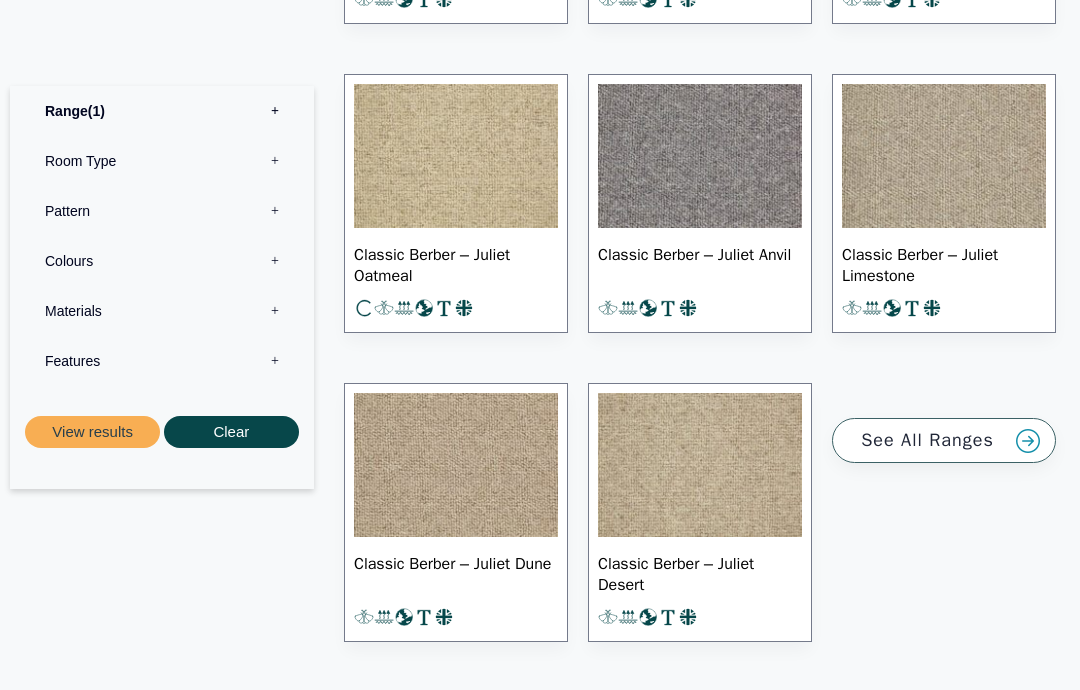 click at bounding box center [456, 465] 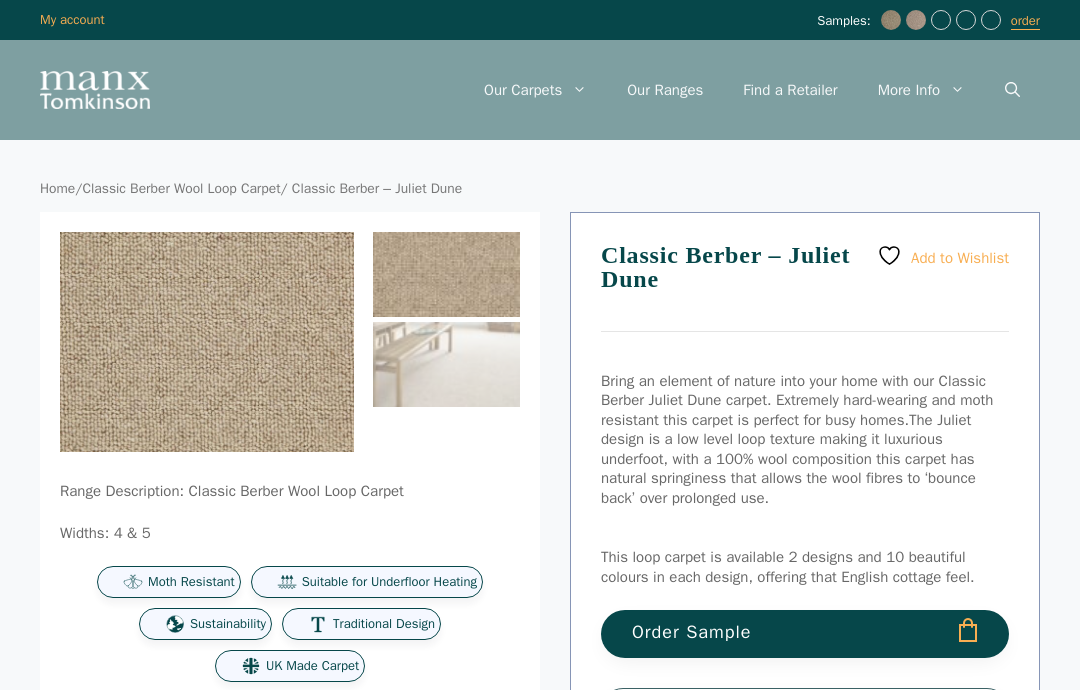 scroll, scrollTop: 0, scrollLeft: 0, axis: both 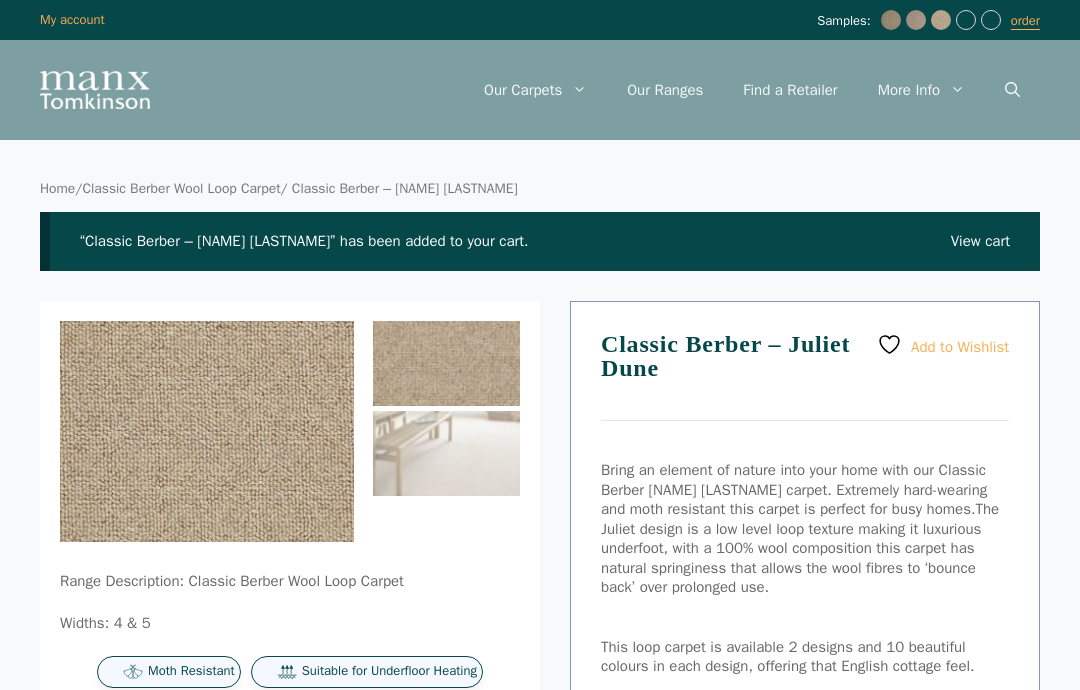 click on "Our Ranges" at bounding box center (665, 90) 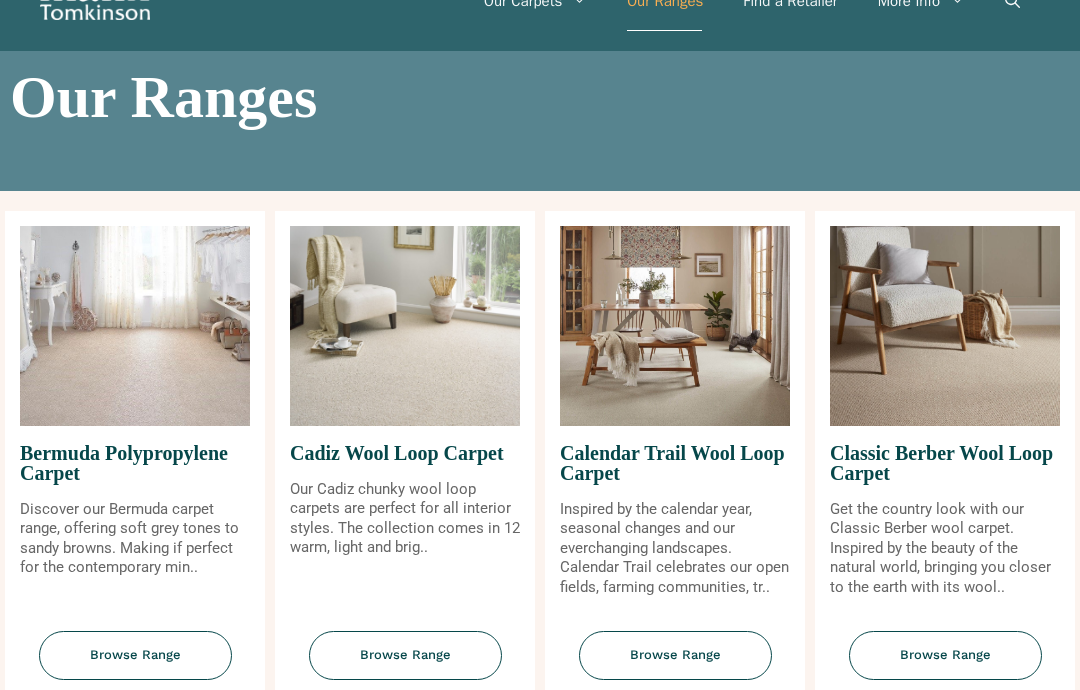 scroll, scrollTop: 109, scrollLeft: 0, axis: vertical 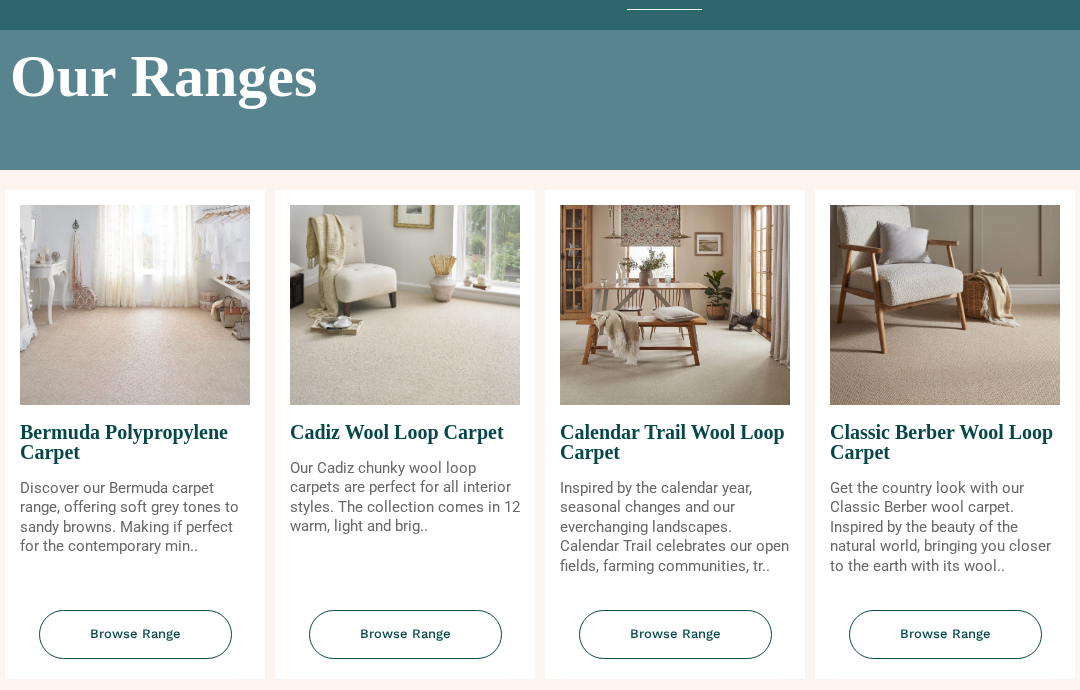 click at bounding box center (945, 306) 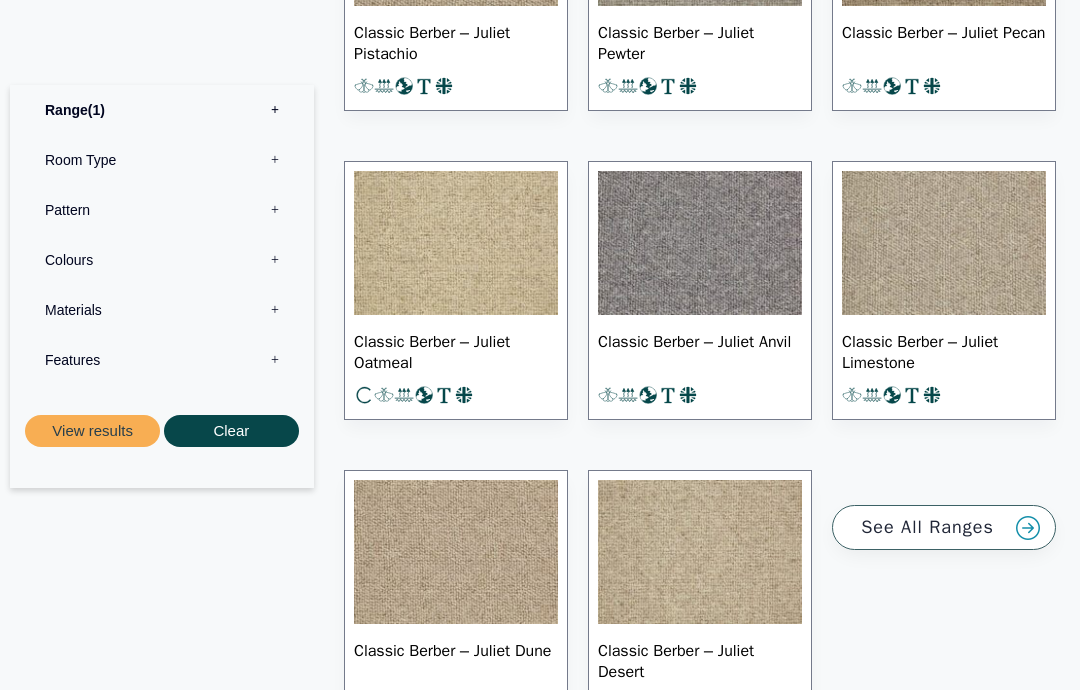 scroll, scrollTop: 2569, scrollLeft: 0, axis: vertical 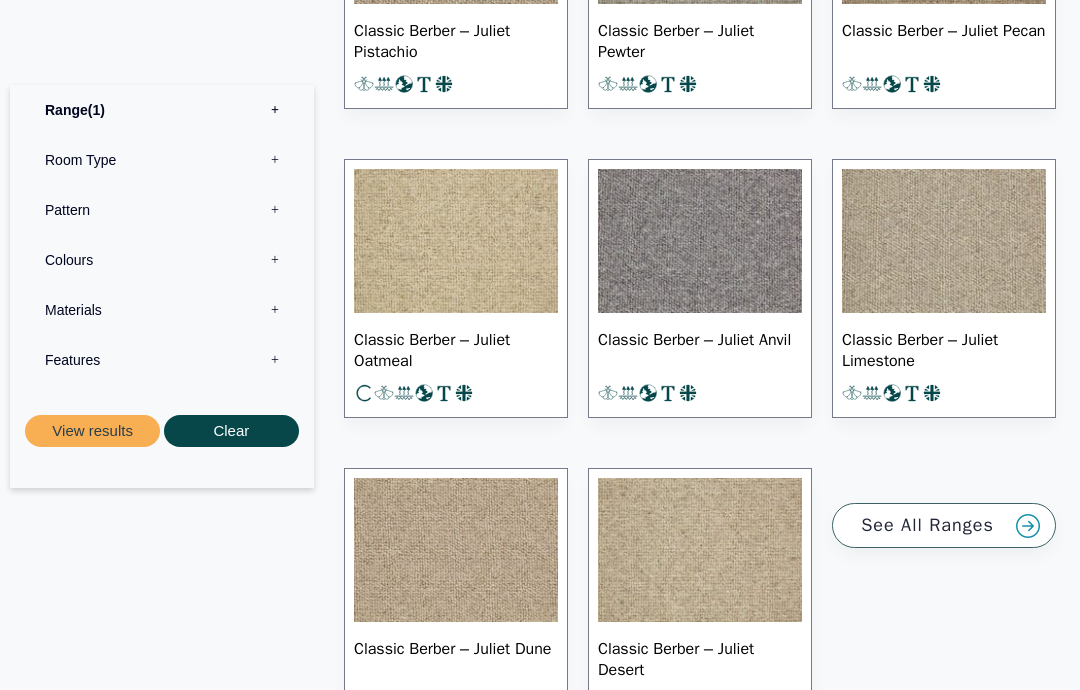 click at bounding box center (944, 242) 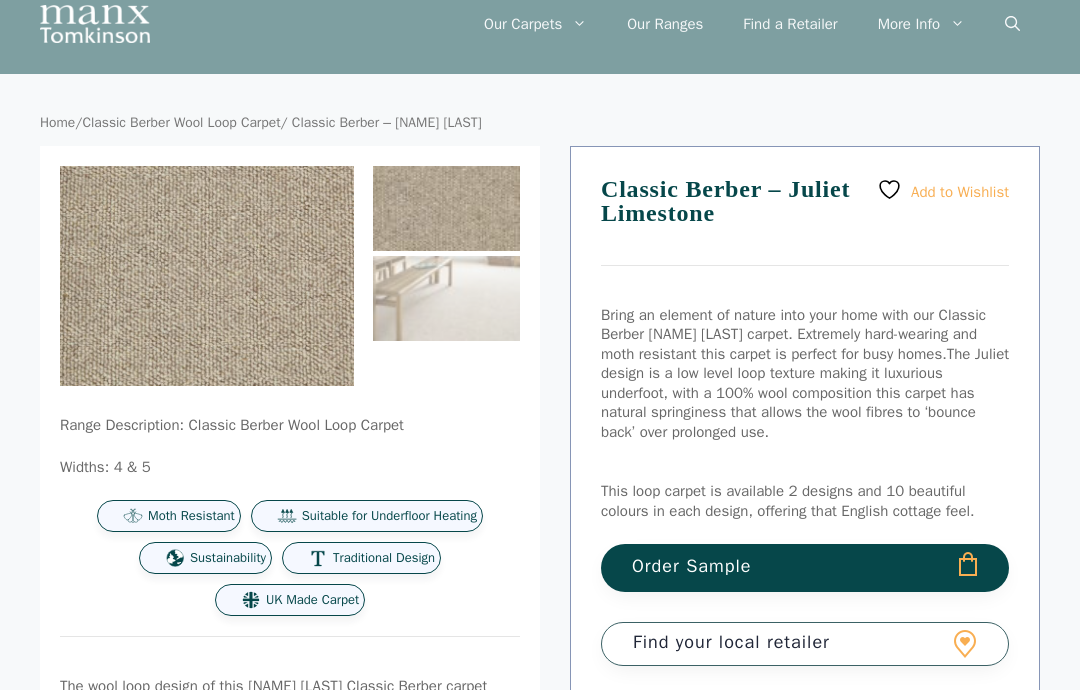 scroll, scrollTop: 77, scrollLeft: 0, axis: vertical 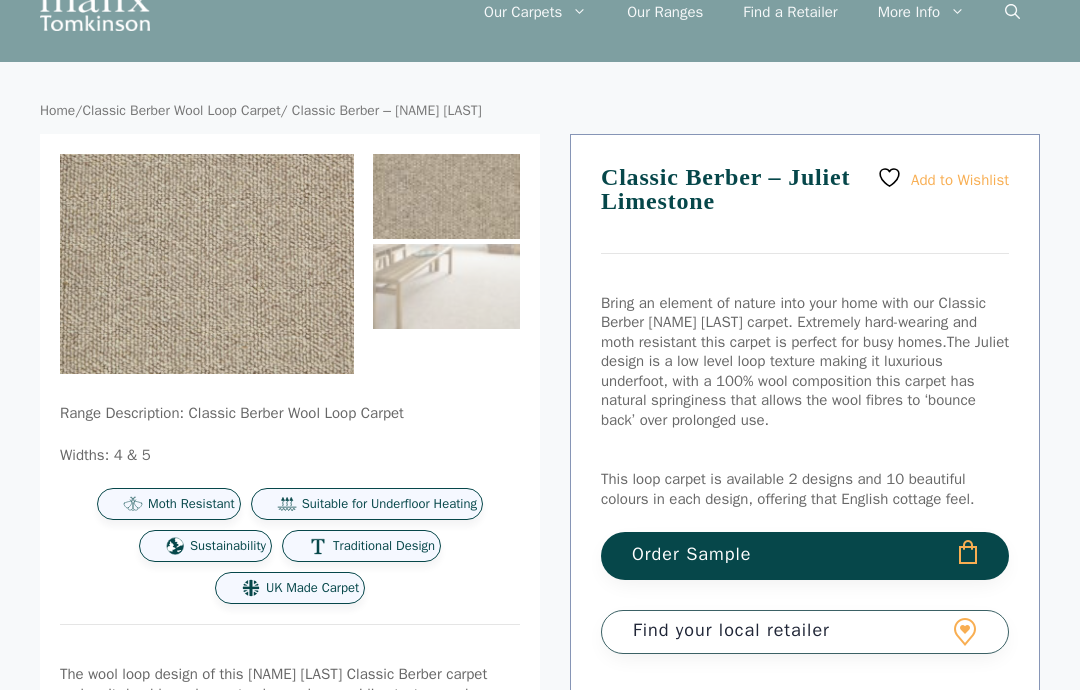 click on "Order Sample" at bounding box center [805, 557] 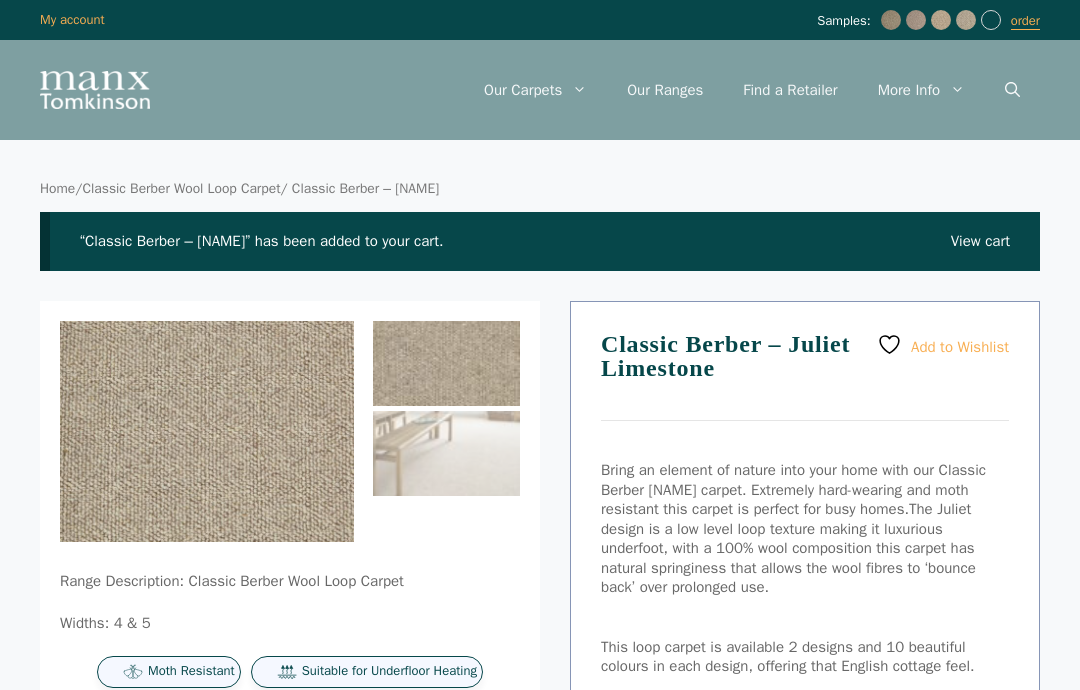 scroll, scrollTop: 0, scrollLeft: 0, axis: both 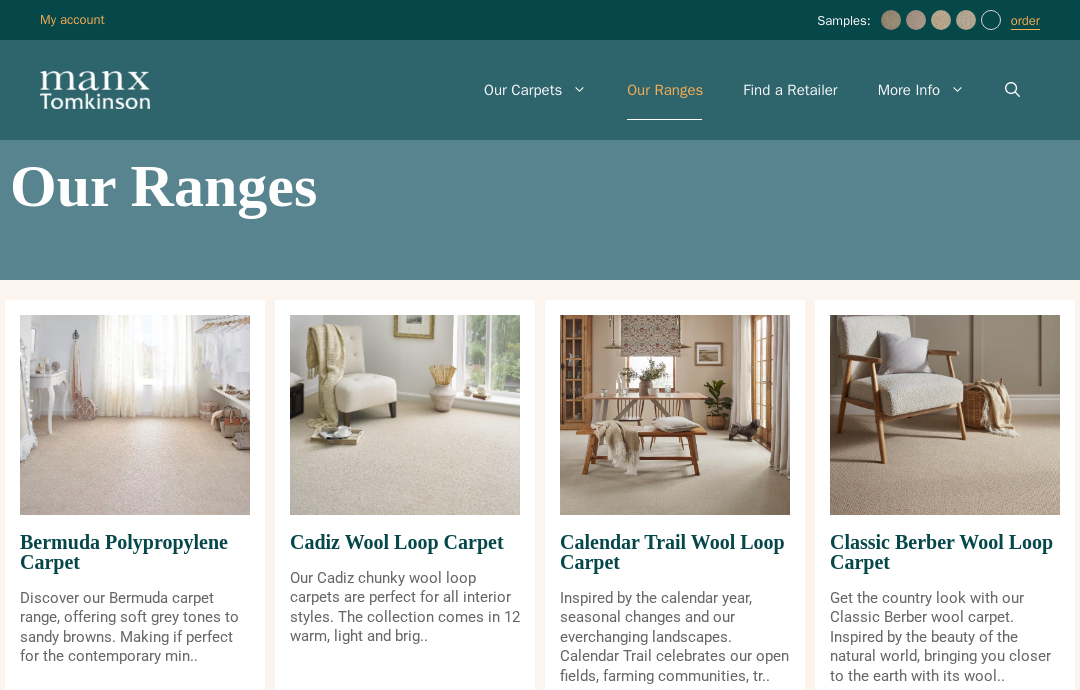click at bounding box center (675, 415) 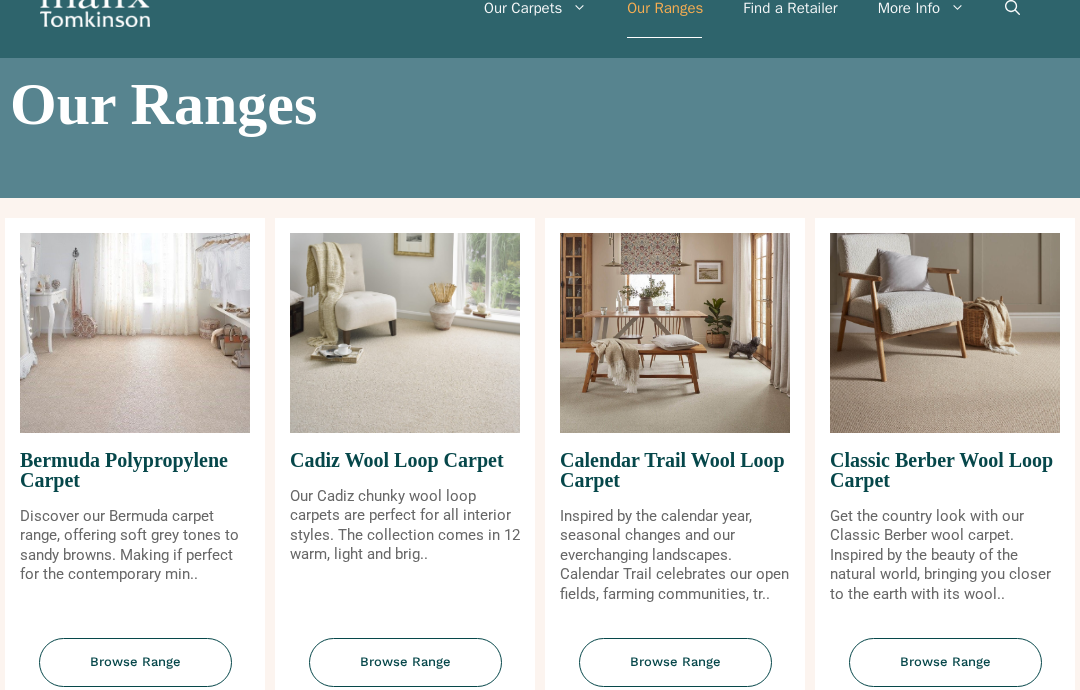 scroll, scrollTop: 88, scrollLeft: 0, axis: vertical 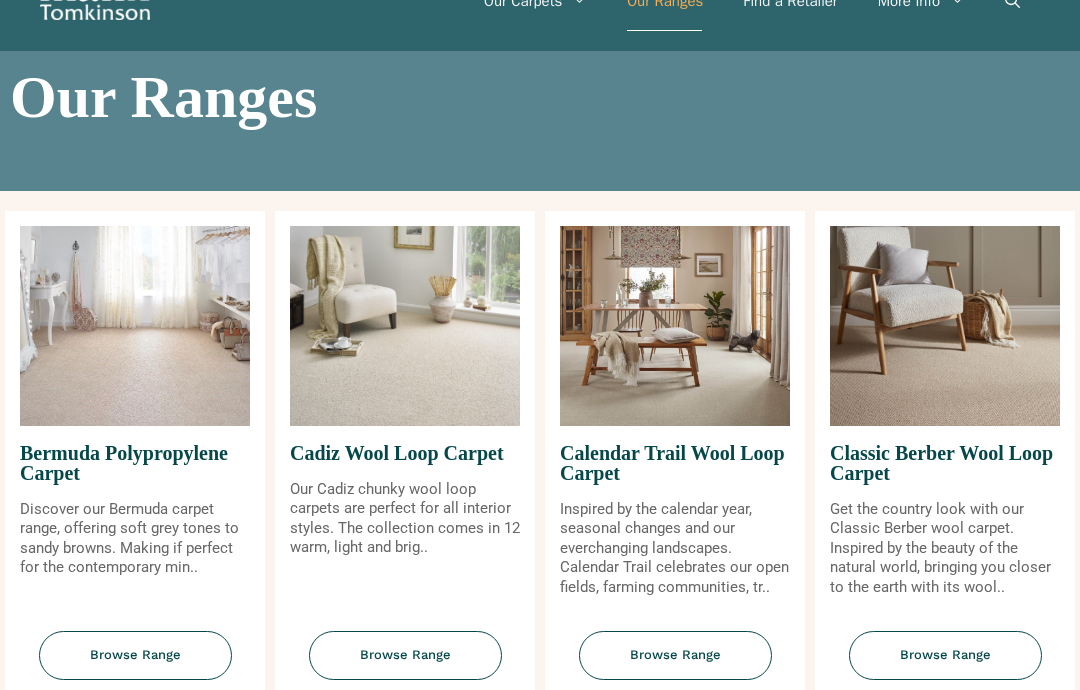click on "Browse Range" at bounding box center [675, 656] 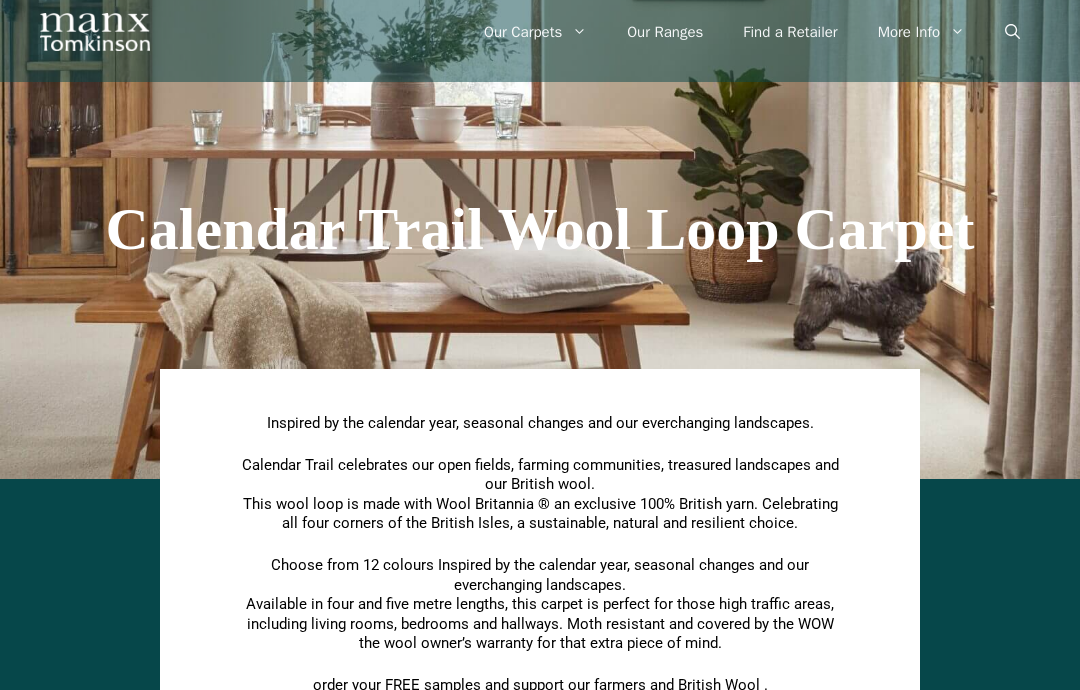 scroll, scrollTop: 0, scrollLeft: 0, axis: both 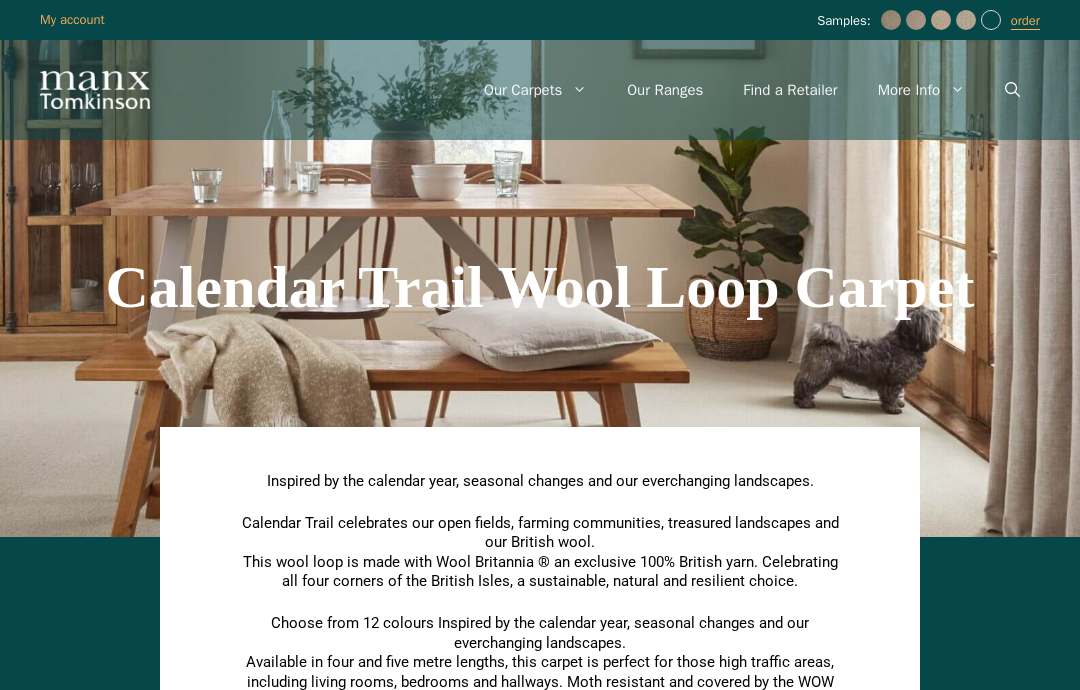 click on "Our Ranges" at bounding box center (665, 90) 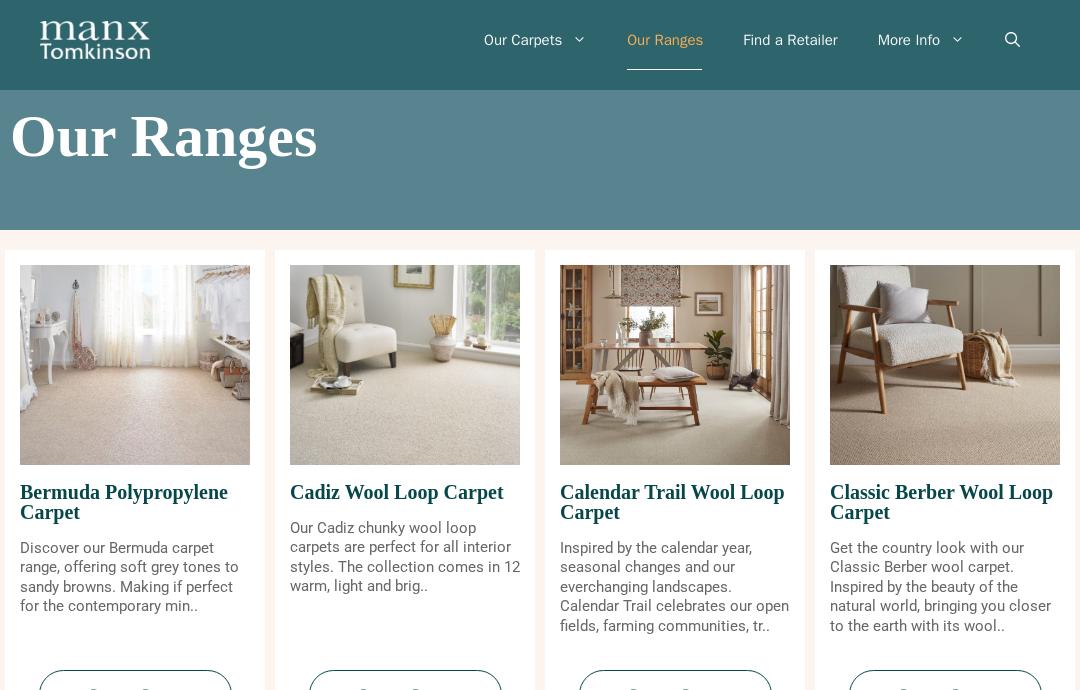 scroll, scrollTop: 77, scrollLeft: 0, axis: vertical 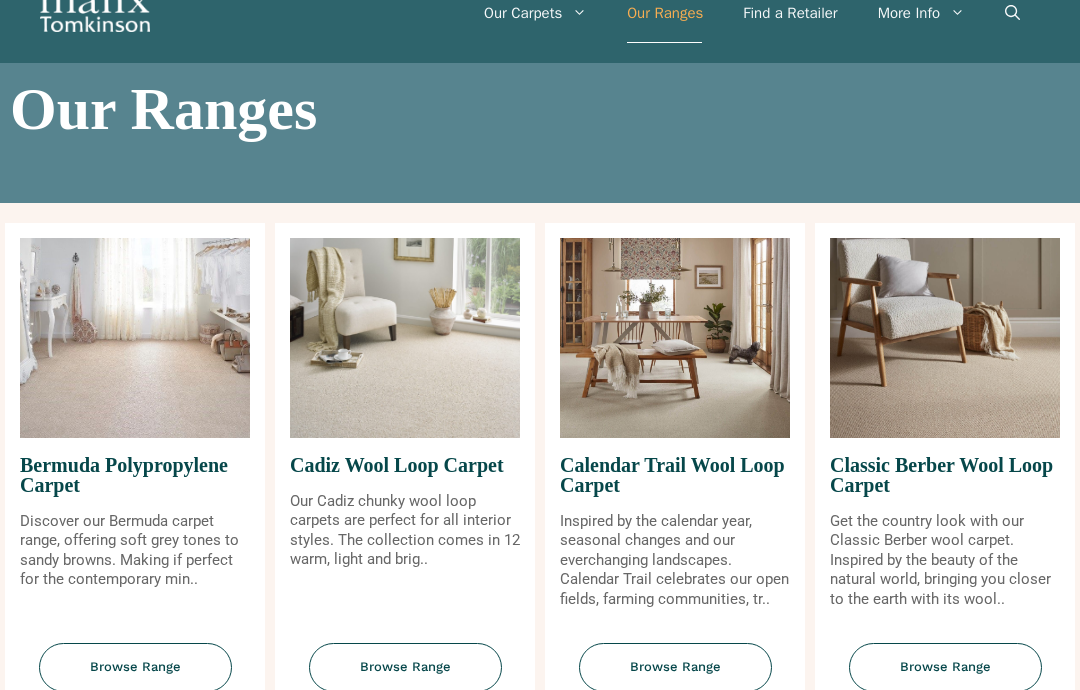 click at bounding box center [945, 338] 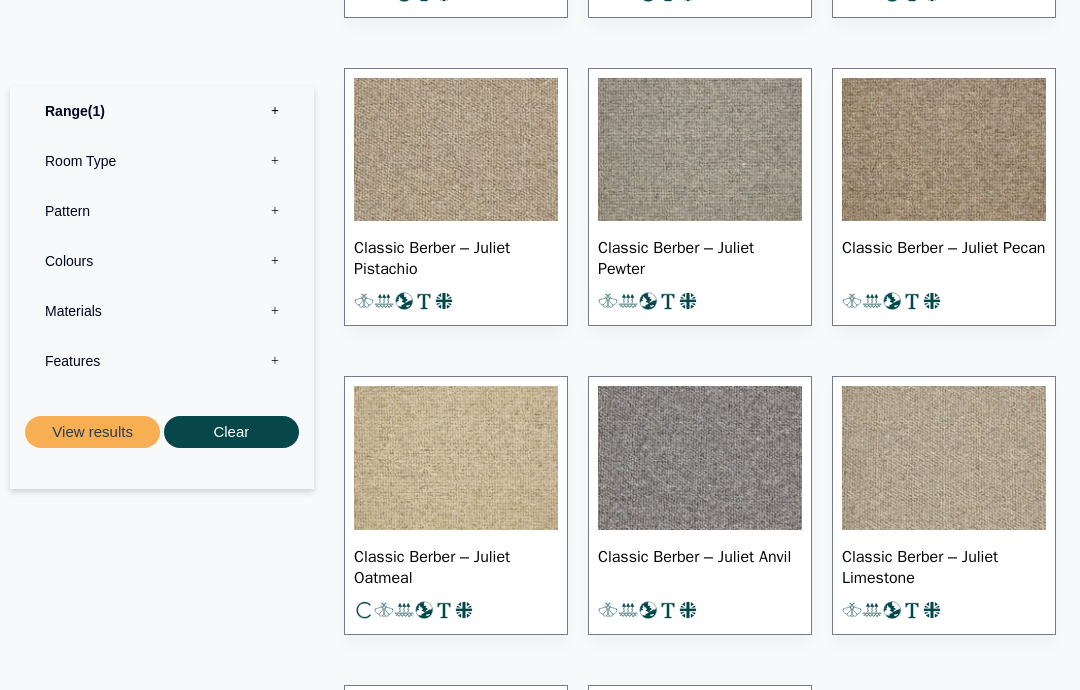 scroll, scrollTop: 2397, scrollLeft: 0, axis: vertical 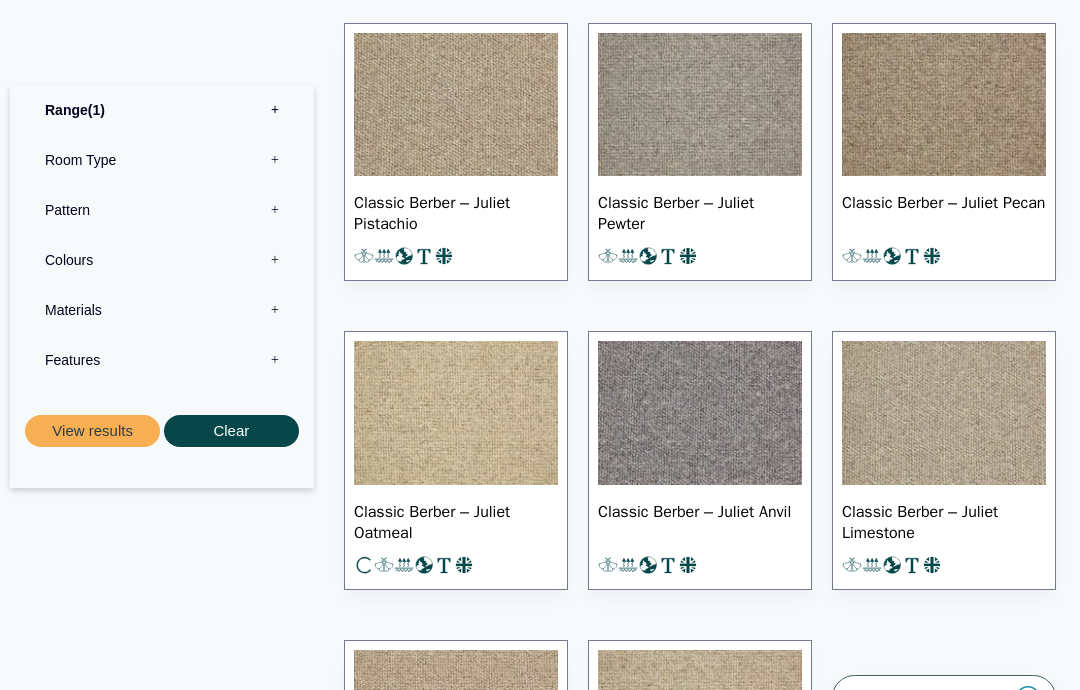 click at bounding box center (456, 414) 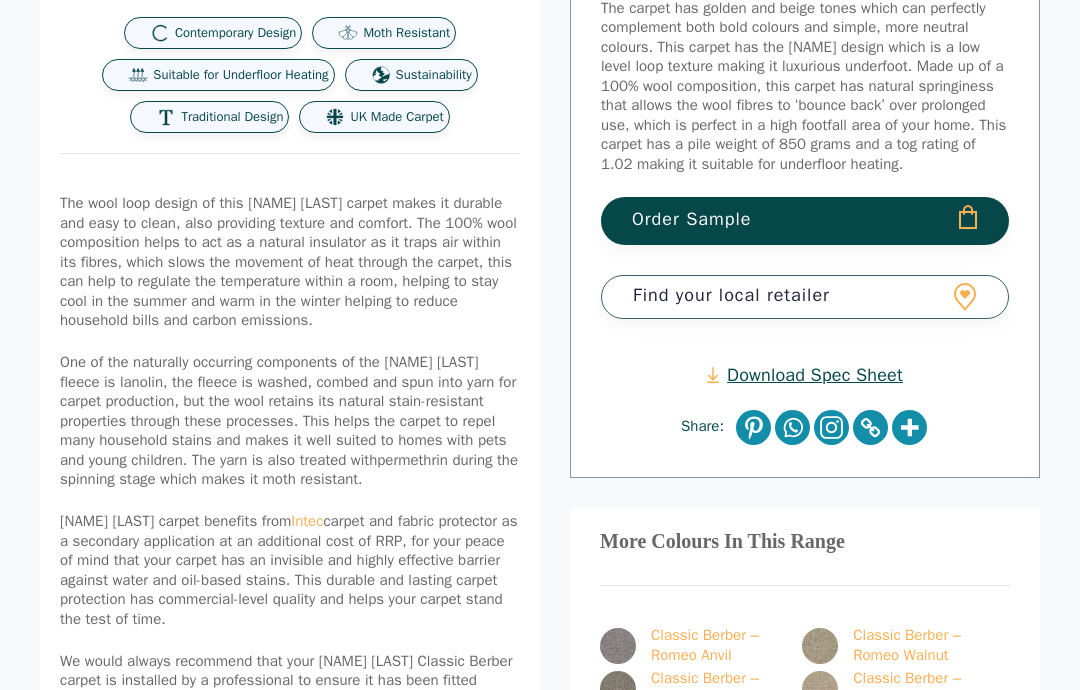 scroll, scrollTop: 573, scrollLeft: 0, axis: vertical 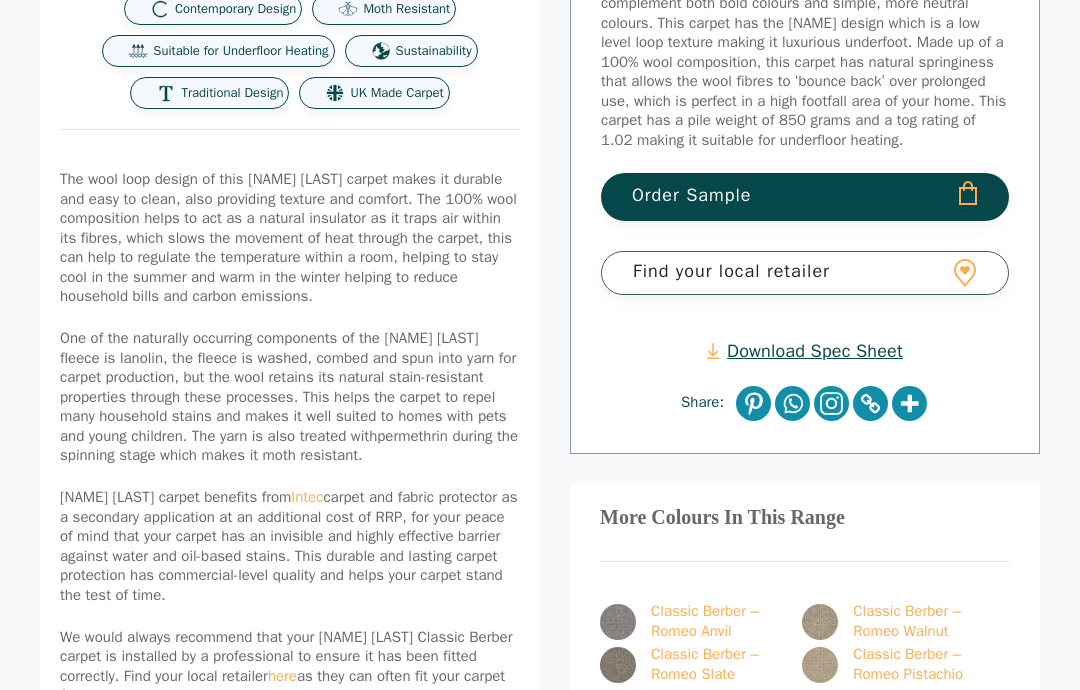 click on "Order Sample" at bounding box center (805, 197) 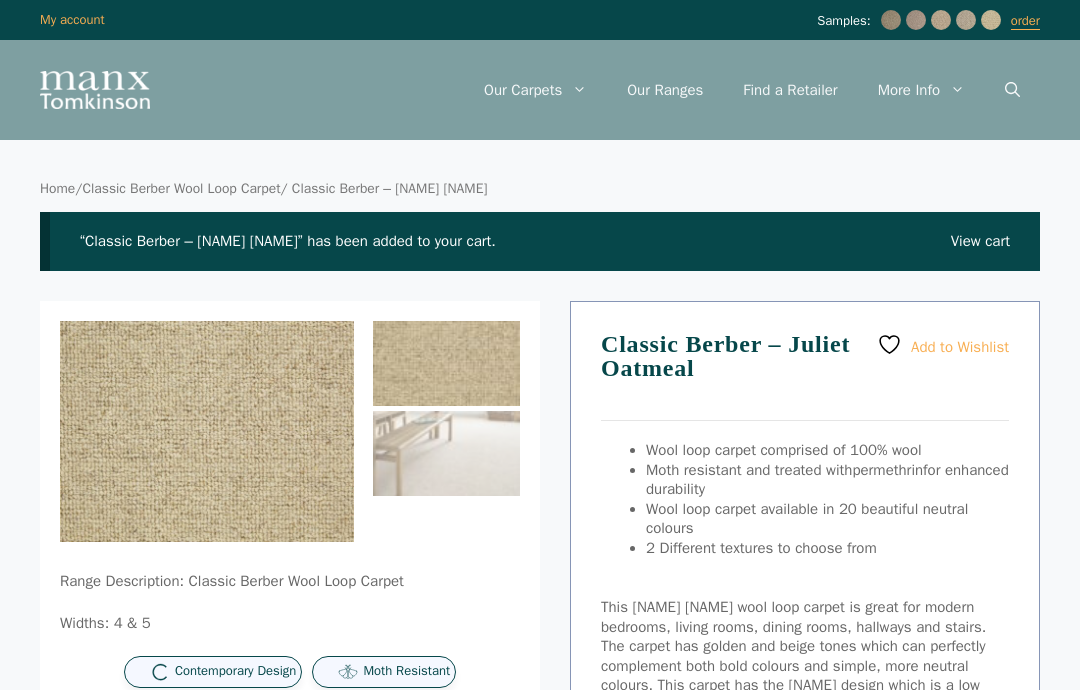 scroll, scrollTop: 0, scrollLeft: 0, axis: both 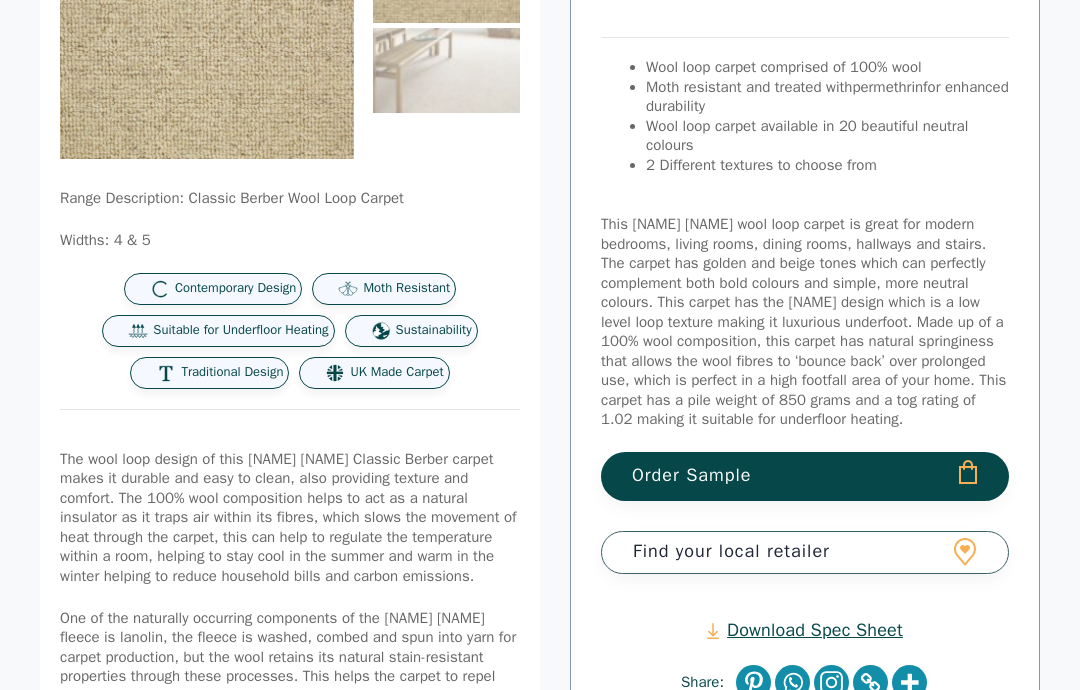 click on "Order Sample" at bounding box center [805, 477] 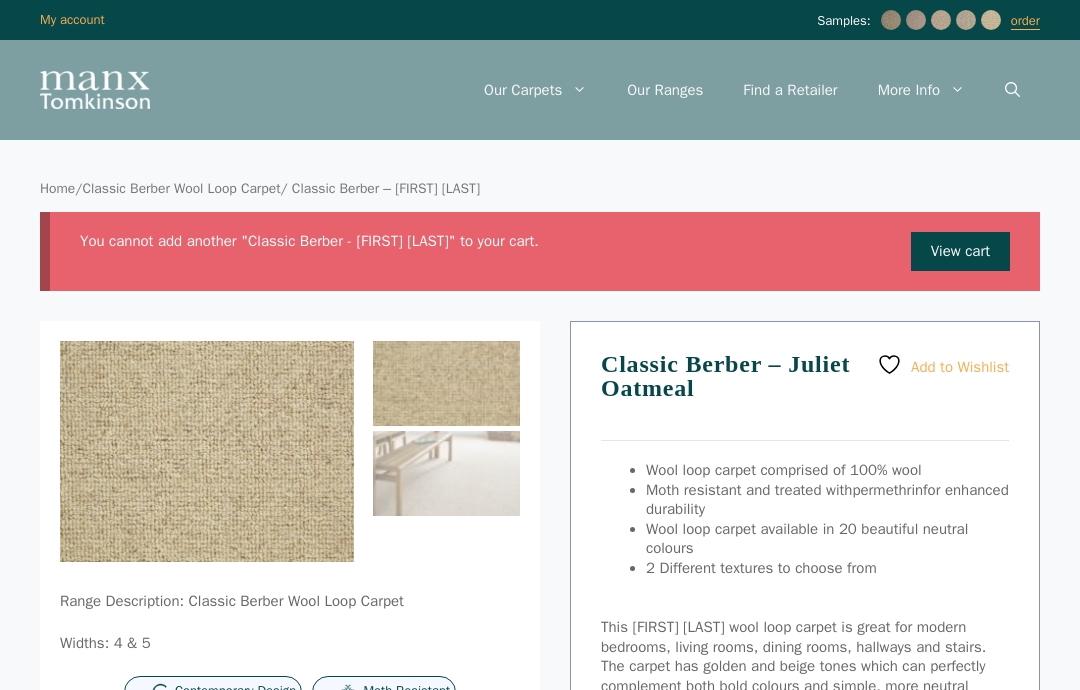 scroll, scrollTop: 0, scrollLeft: 0, axis: both 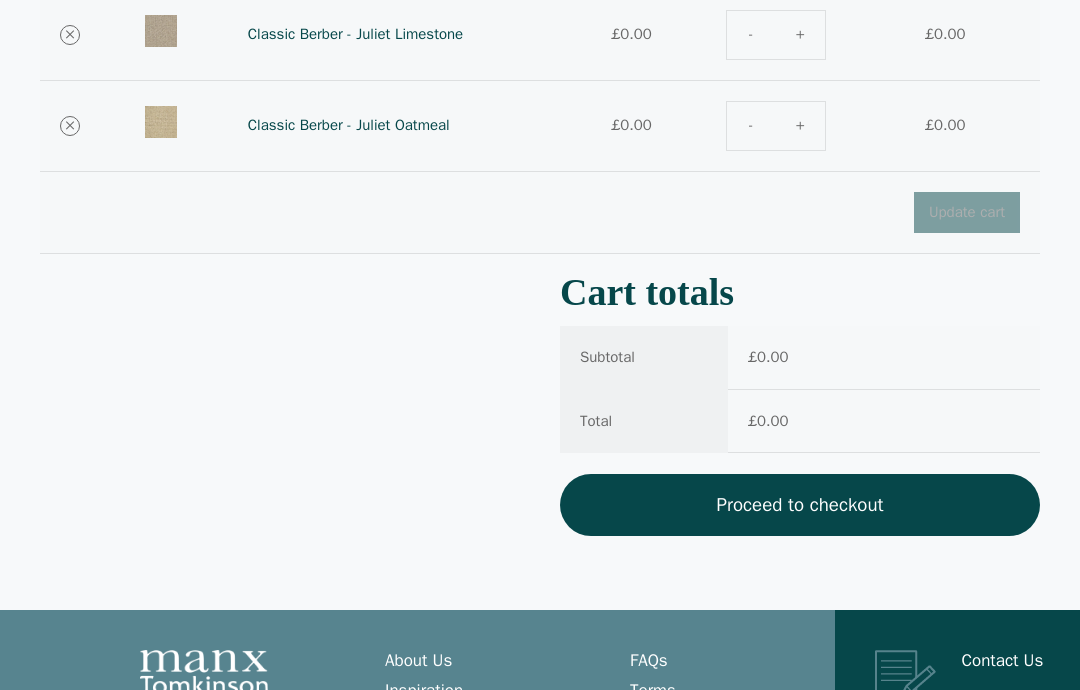 click on "Proceed to checkout" at bounding box center [800, 505] 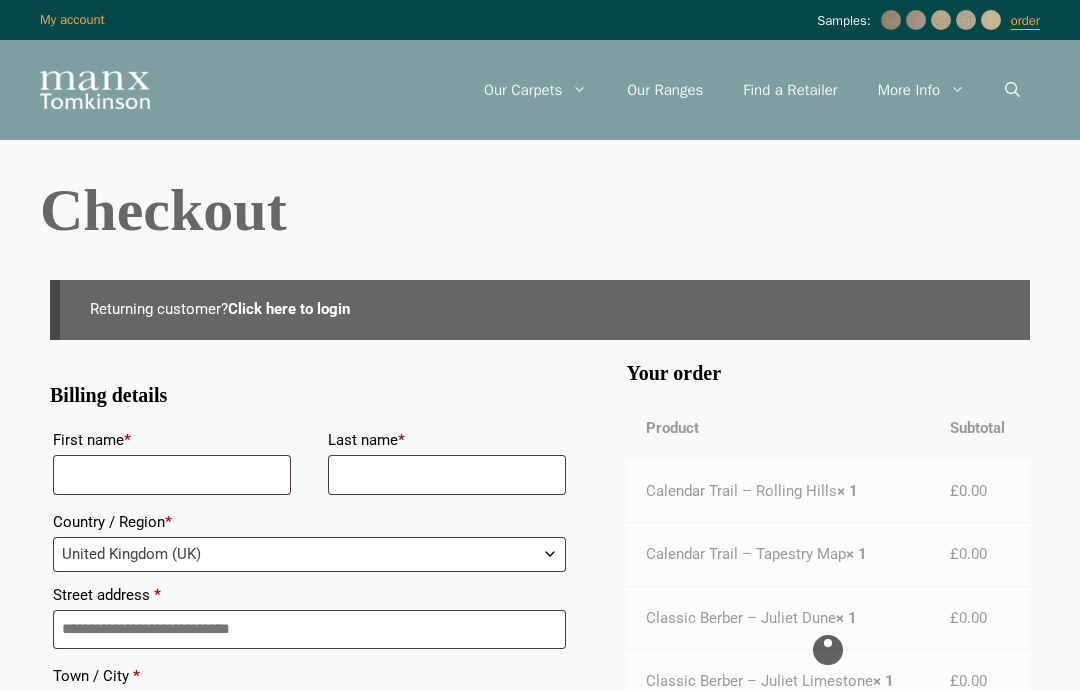 scroll, scrollTop: 0, scrollLeft: 0, axis: both 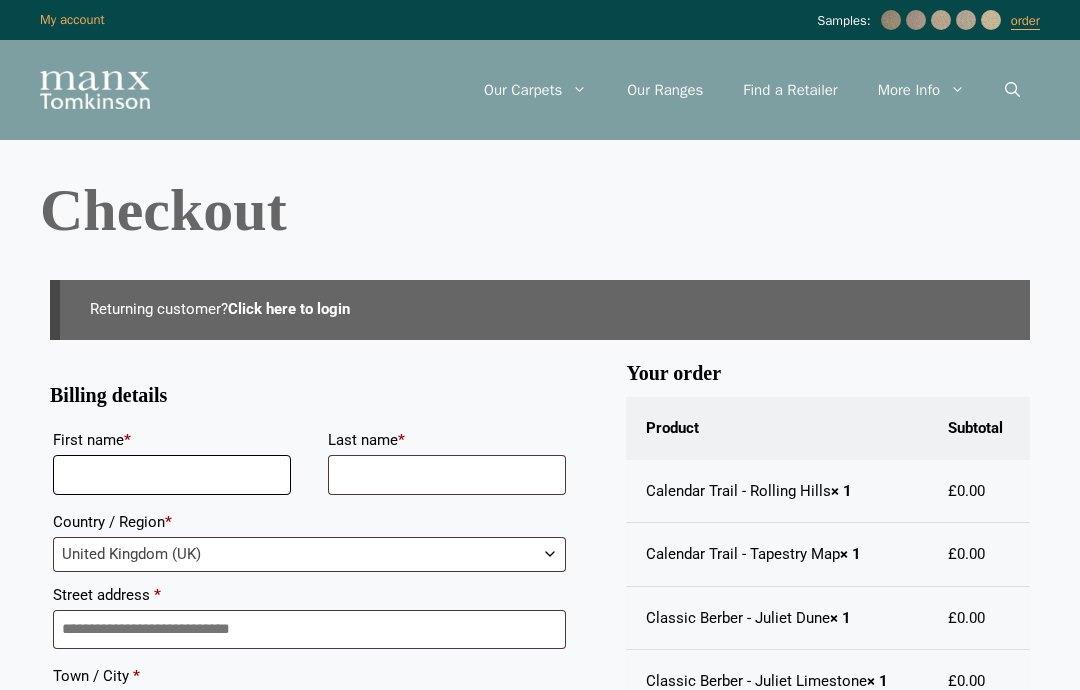 click on "First name  *" at bounding box center [172, 475] 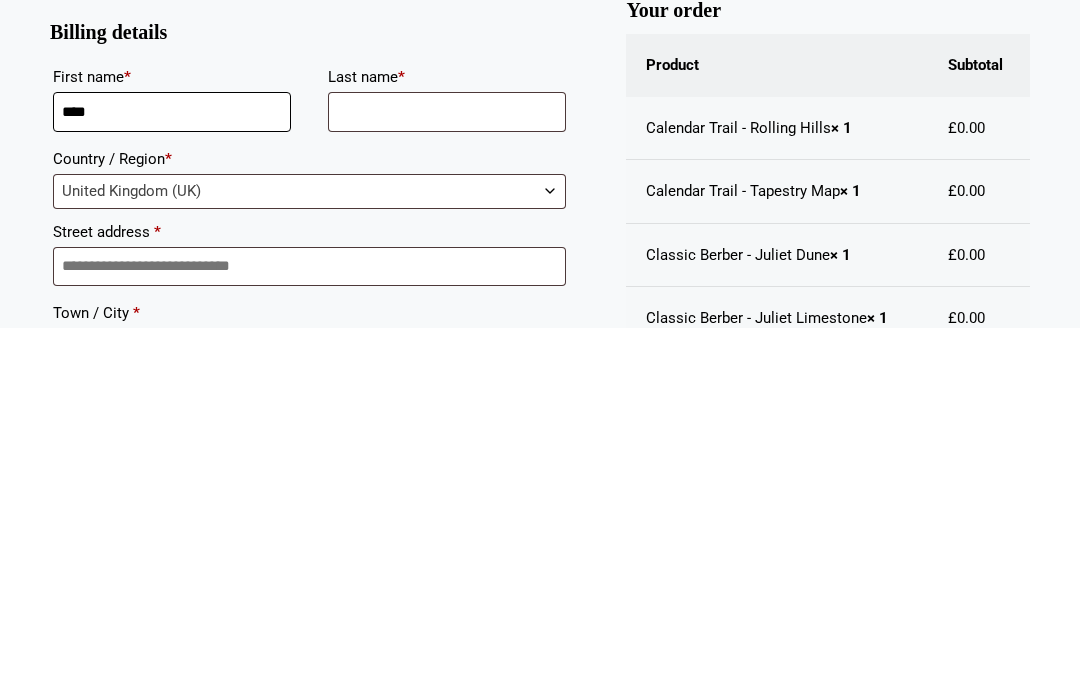 type on "***" 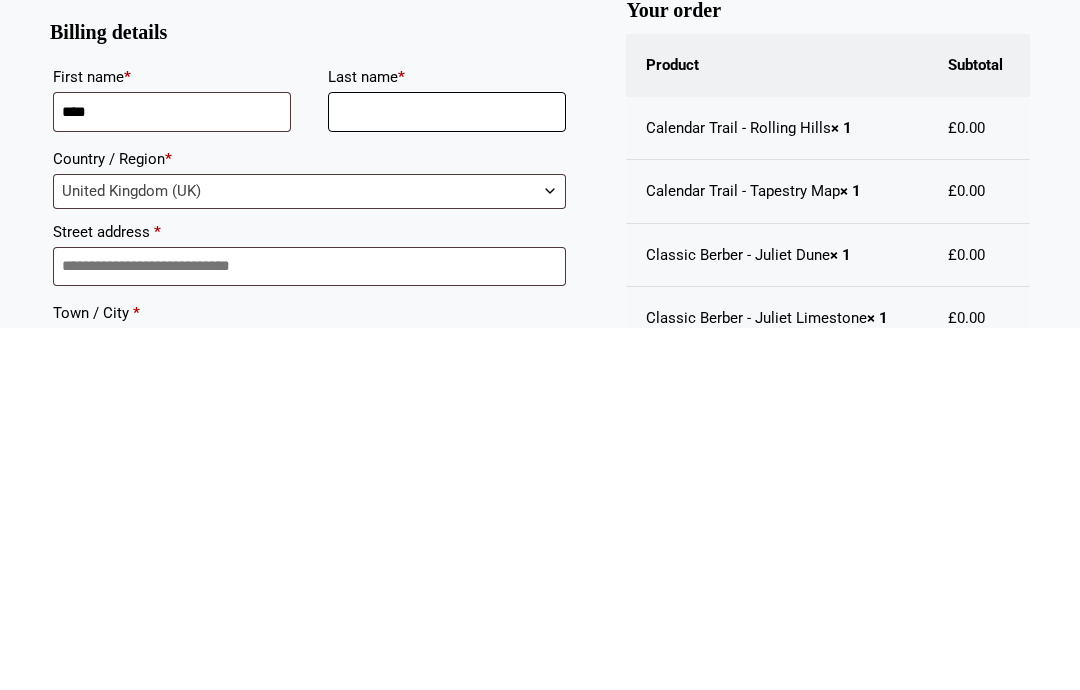 click on "Last name  *" at bounding box center (447, 475) 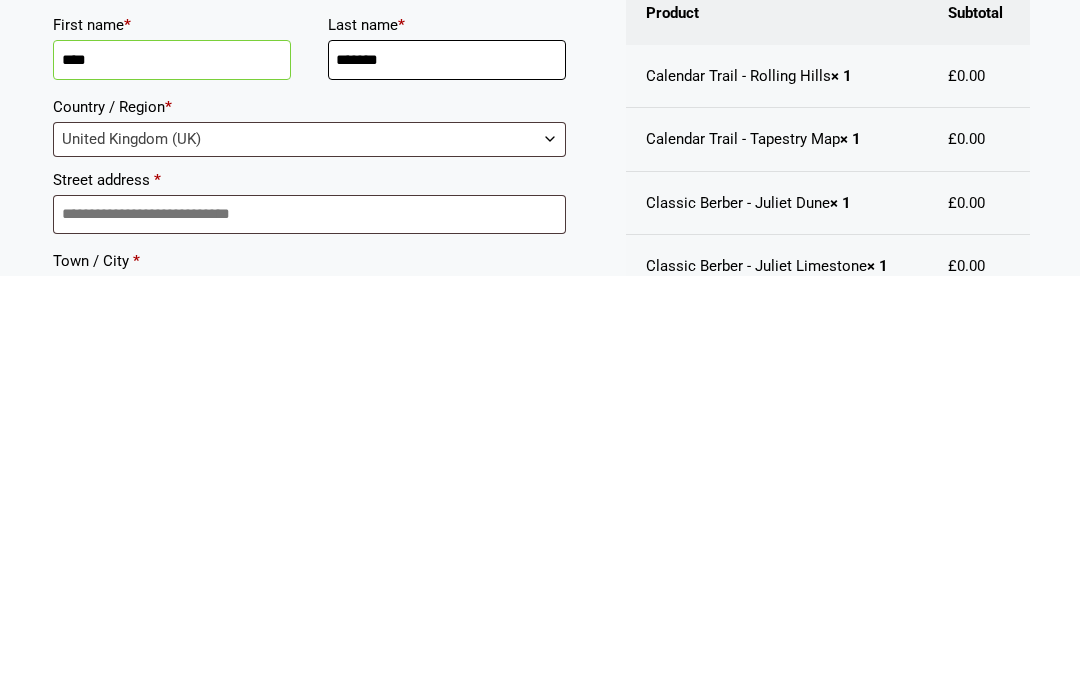 type on "*******" 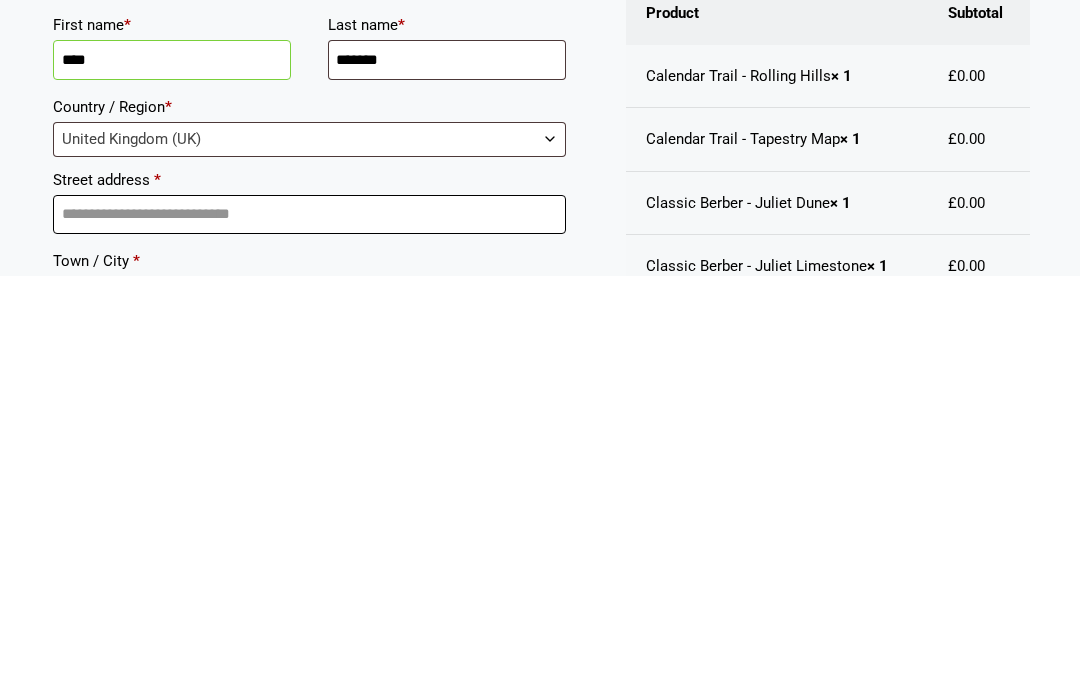 click on "Street address   *" at bounding box center (309, 630) 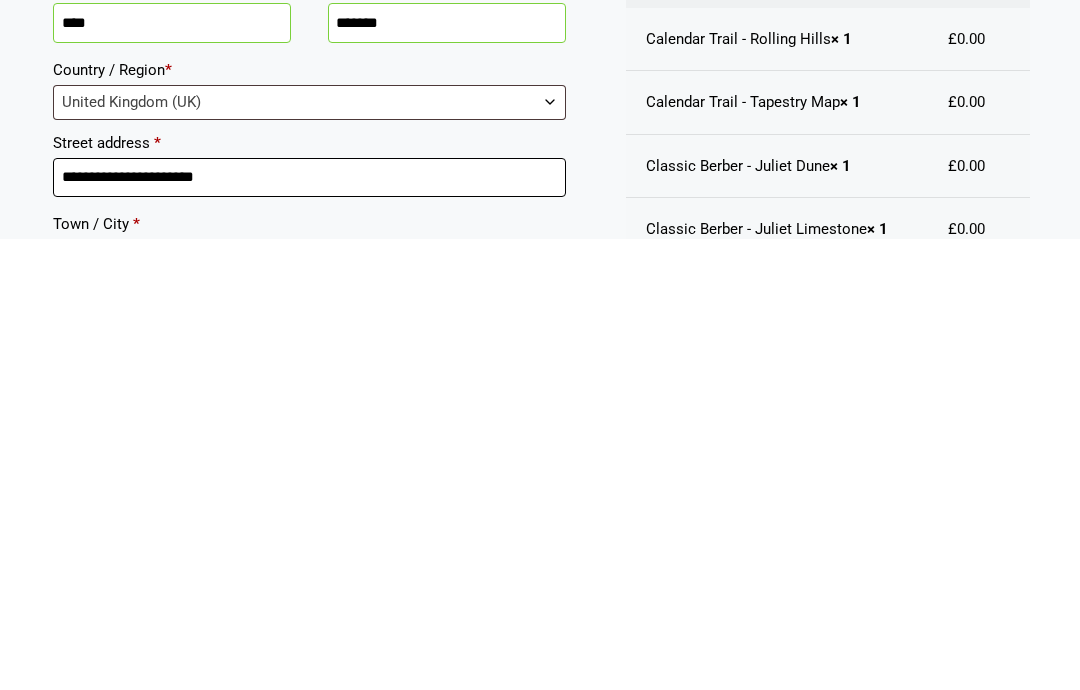 scroll, scrollTop: 3, scrollLeft: 0, axis: vertical 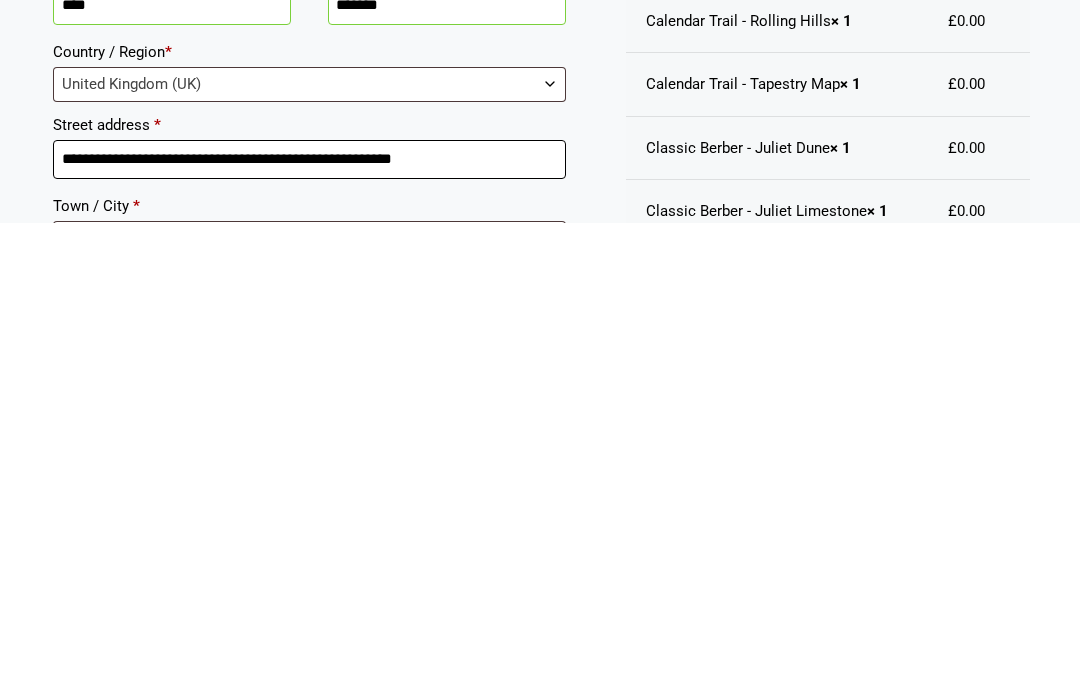 type on "**********" 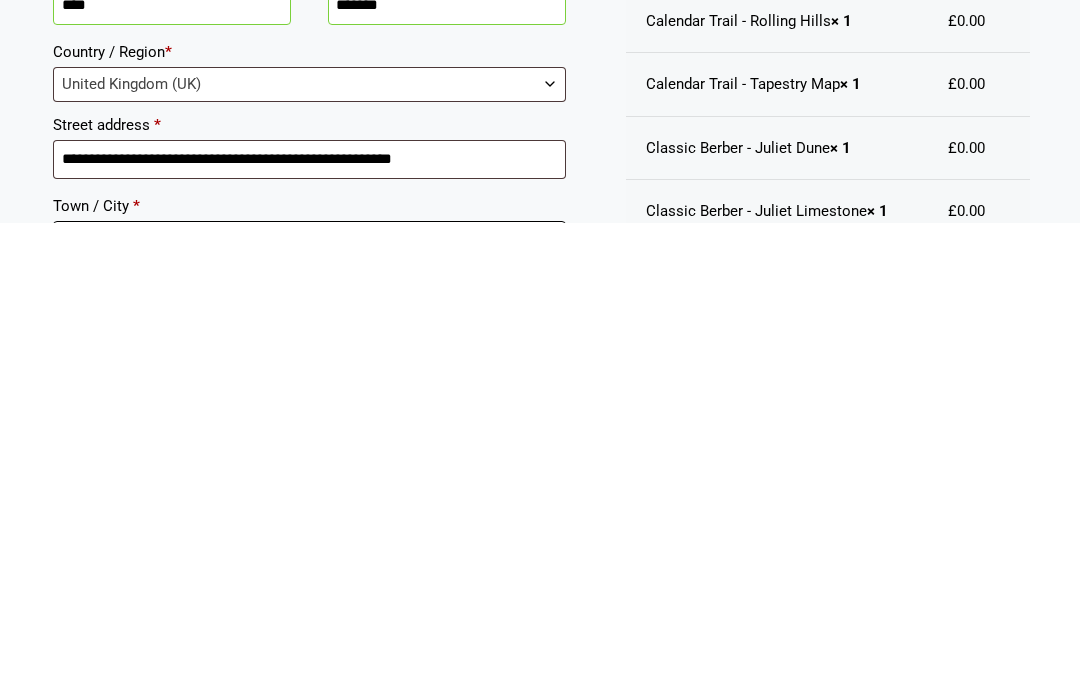click on "Town / City   *" at bounding box center (309, 708) 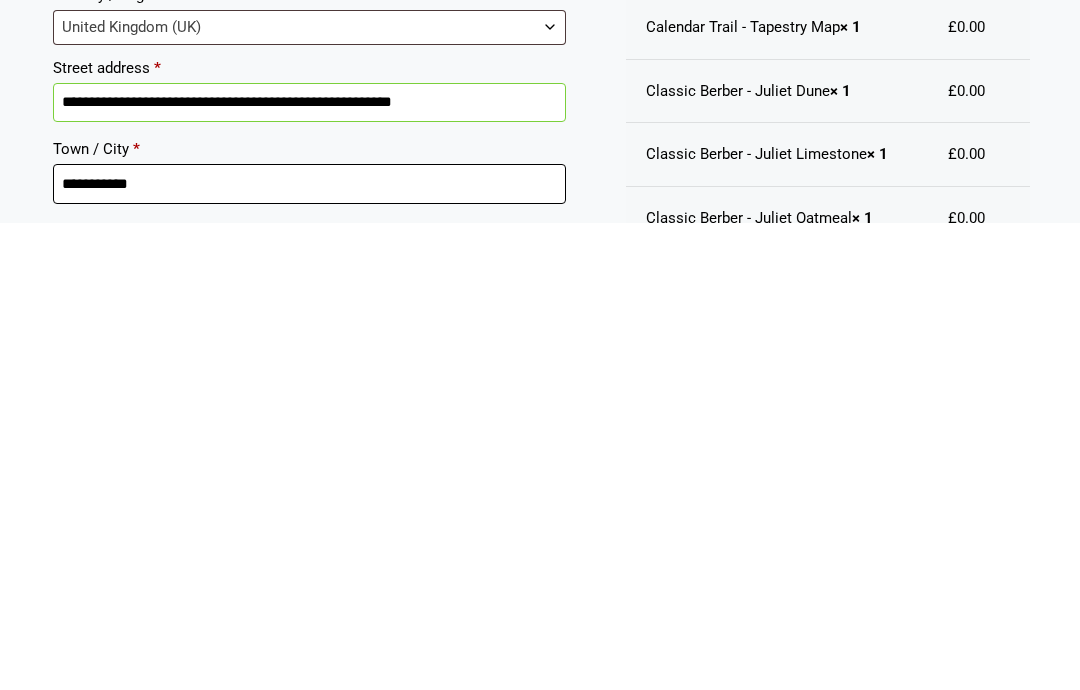 scroll, scrollTop: 97, scrollLeft: 0, axis: vertical 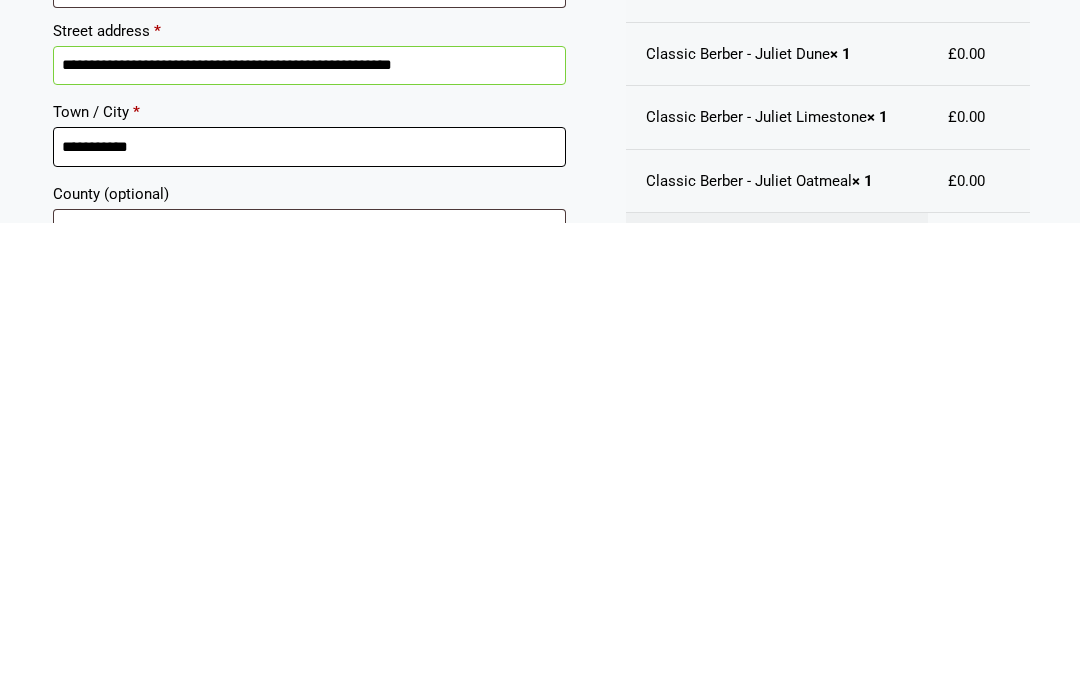 type on "**********" 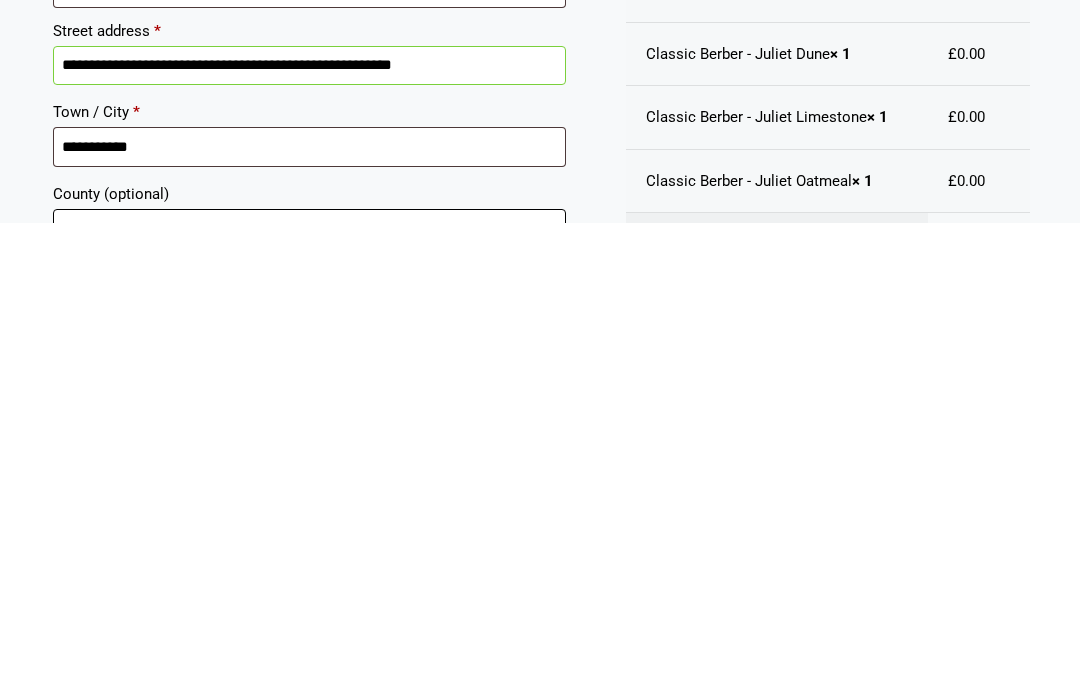 click on "County   (optional)" at bounding box center (309, 696) 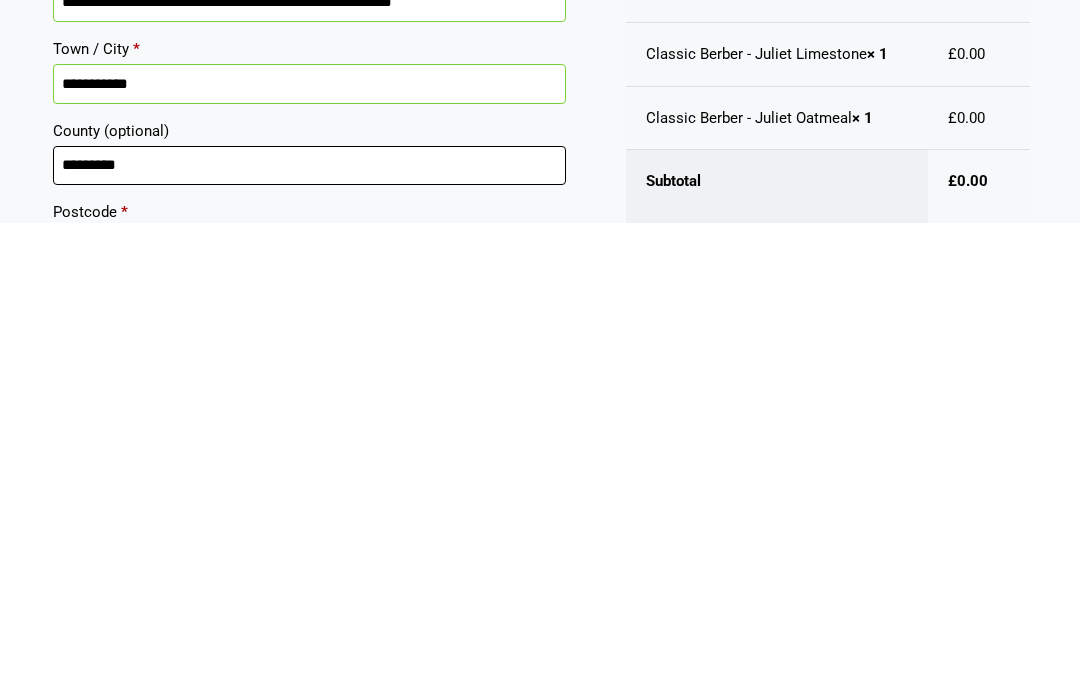 scroll, scrollTop: 196, scrollLeft: 0, axis: vertical 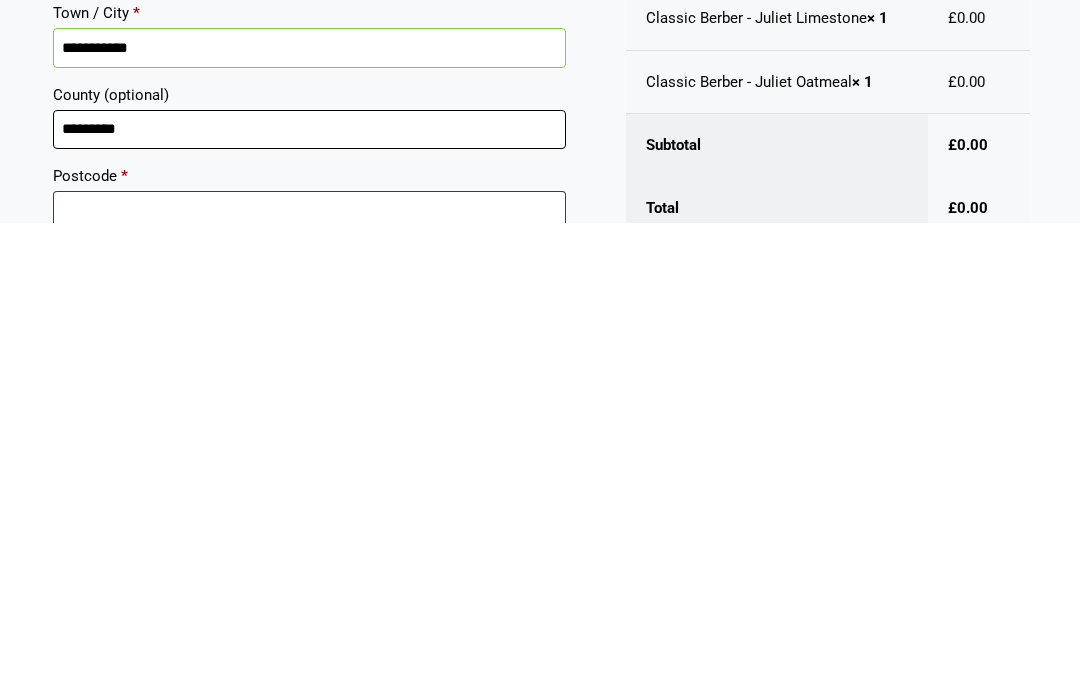type on "********" 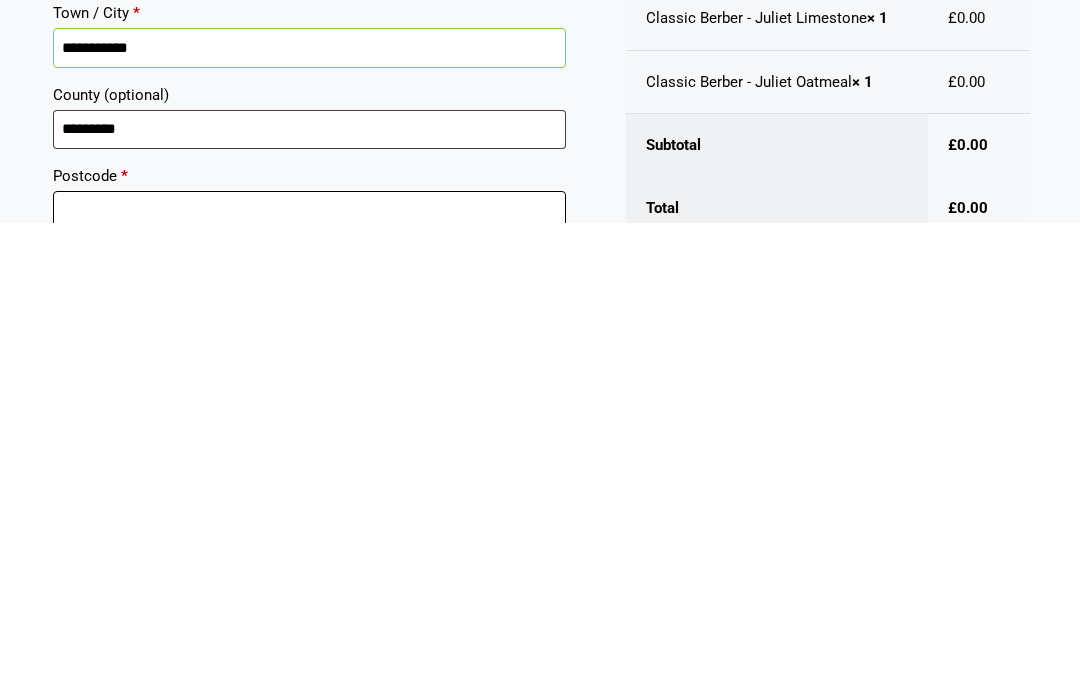 click on "Postcode   *" at bounding box center (309, 678) 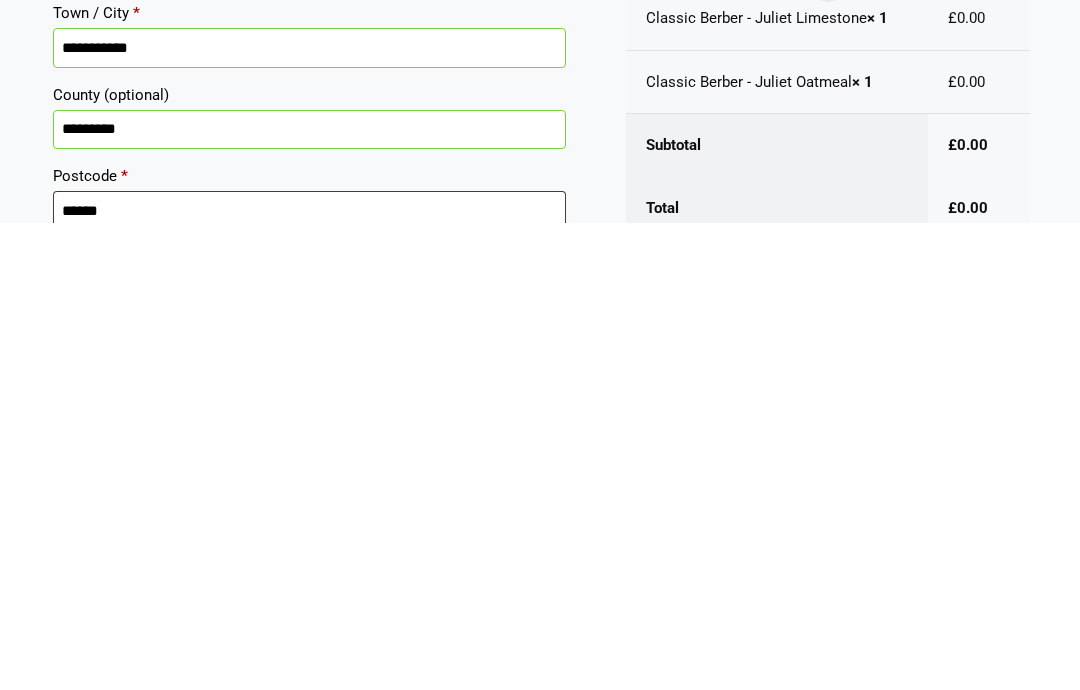 scroll, scrollTop: 663, scrollLeft: 0, axis: vertical 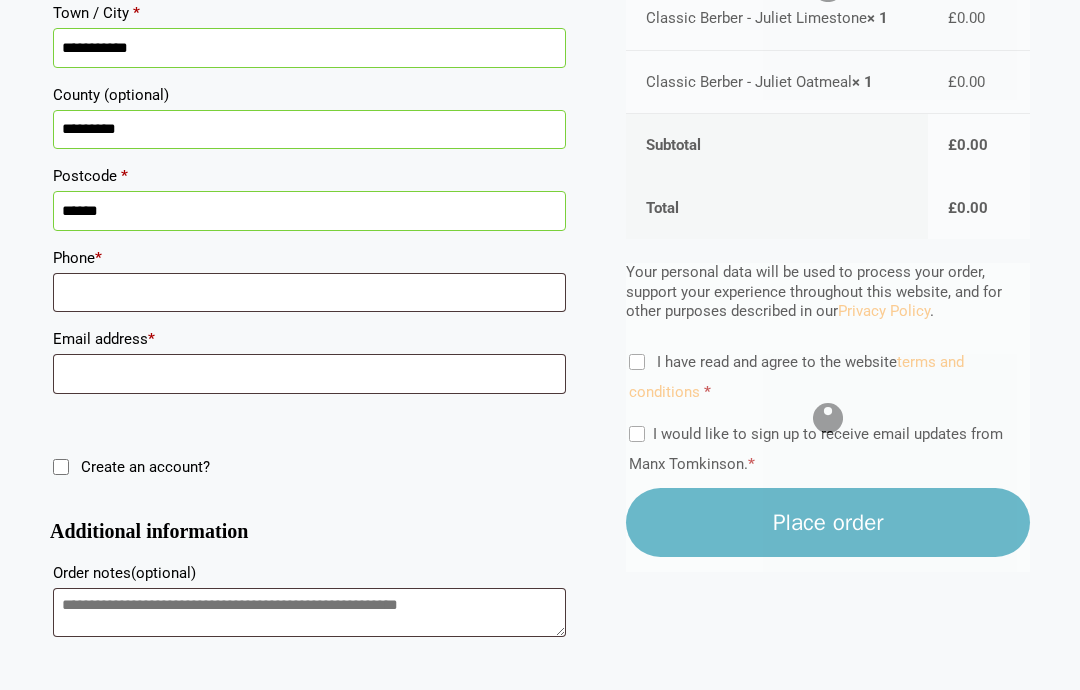 type on "******" 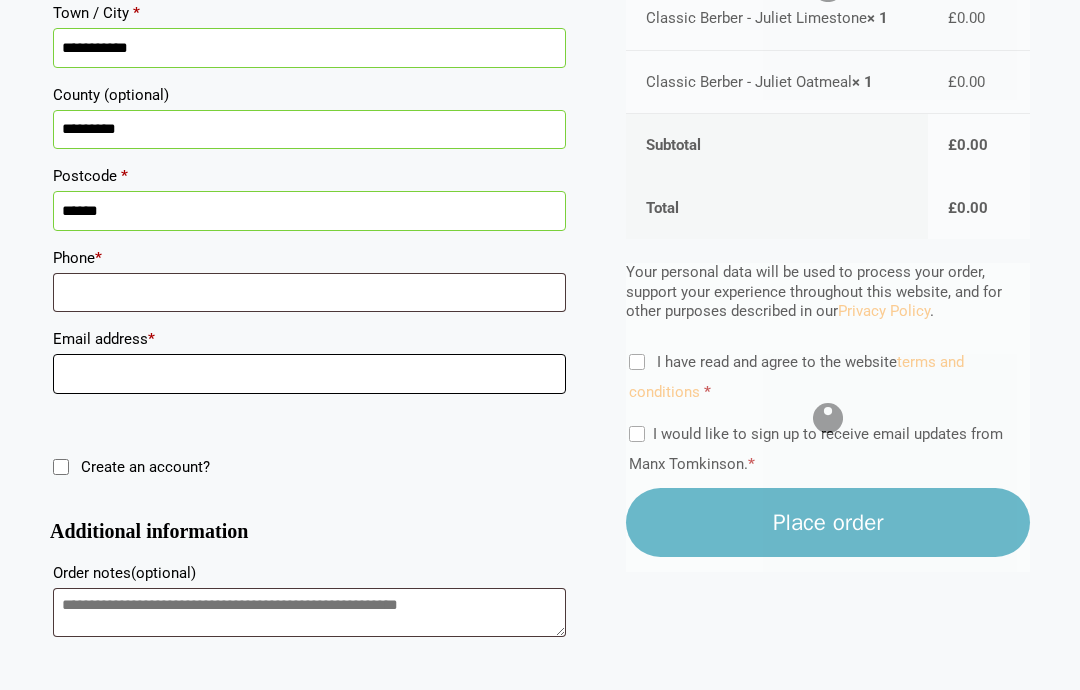 click on "Email address  *" at bounding box center [309, 374] 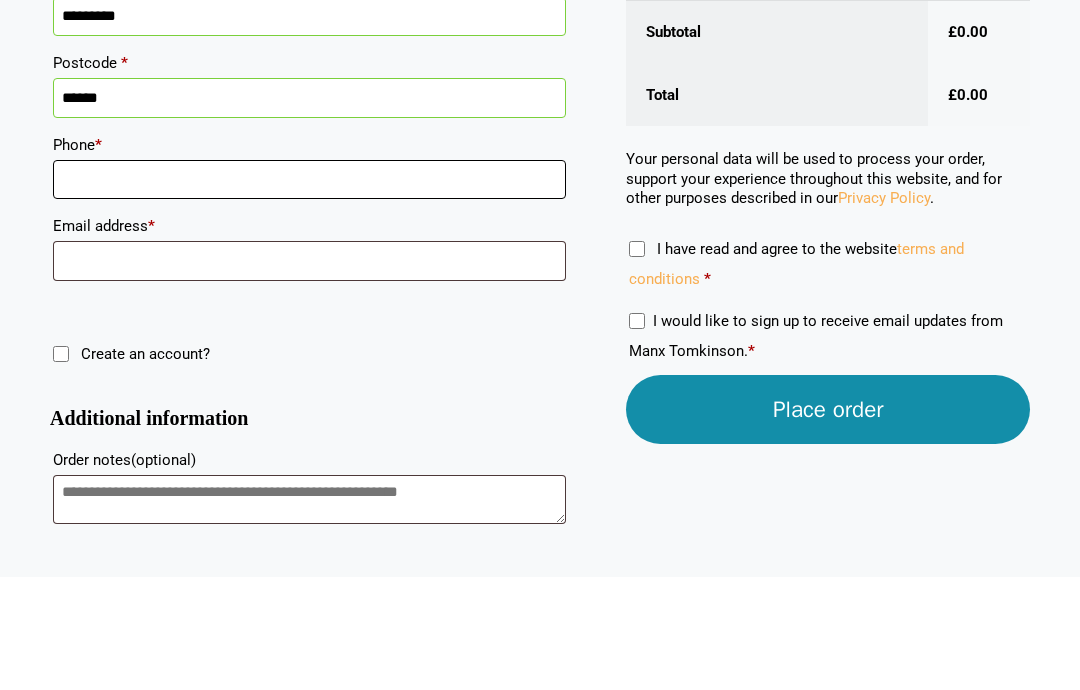 click on "Phone  *" at bounding box center [309, 293] 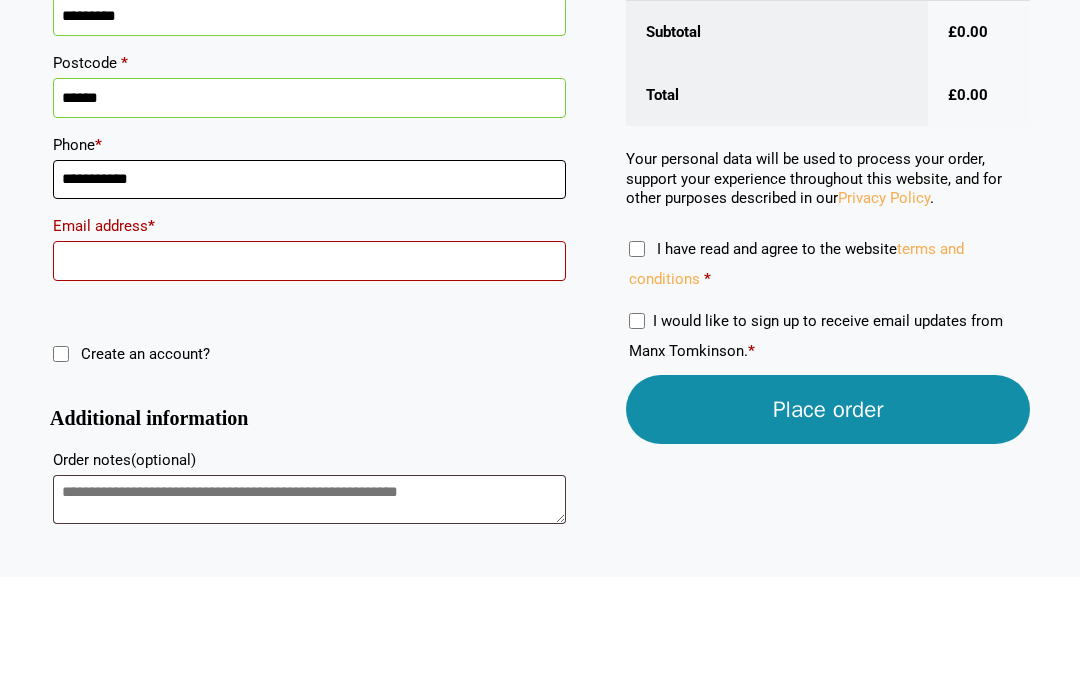 type on "**********" 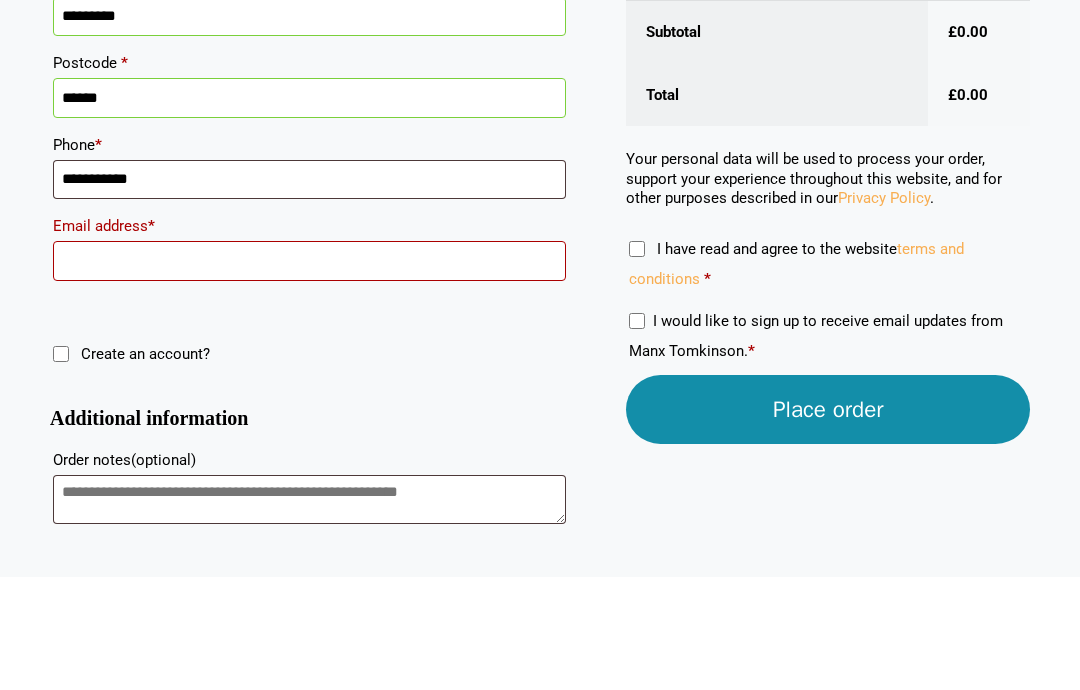 click on "Email address  *" at bounding box center (309, 374) 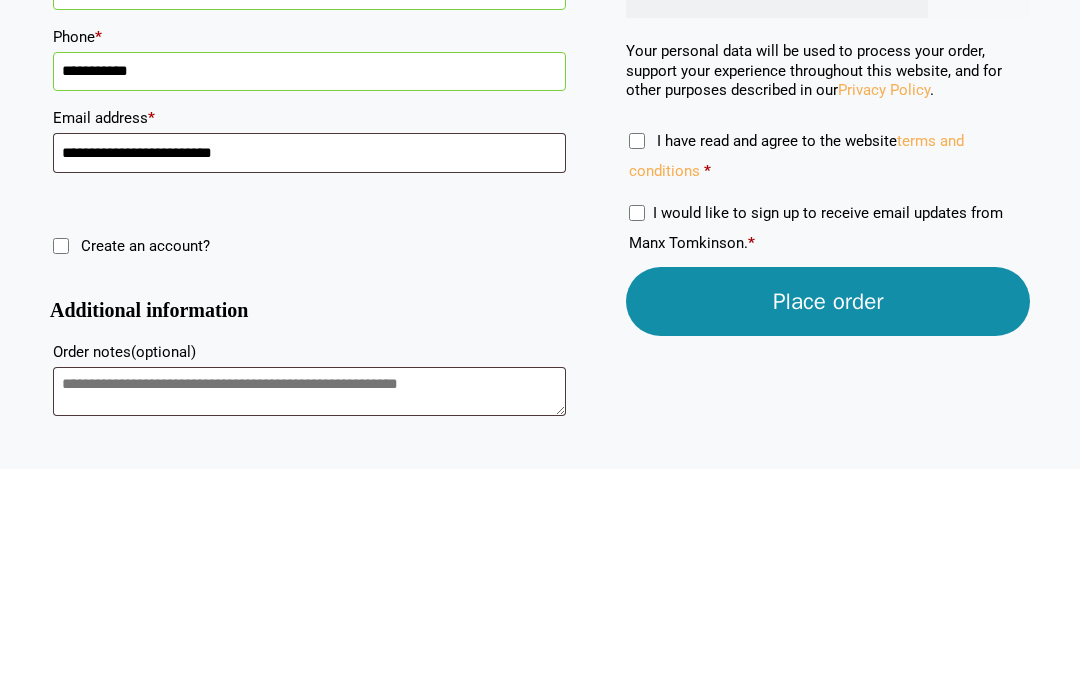scroll, scrollTop: 667, scrollLeft: 0, axis: vertical 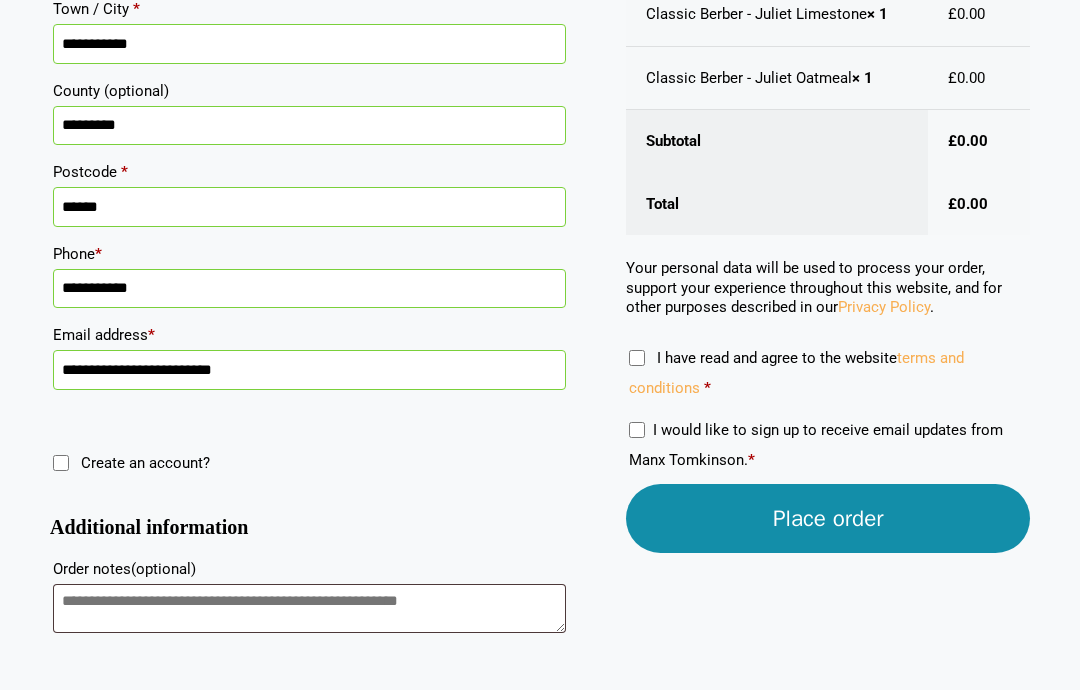 type on "**********" 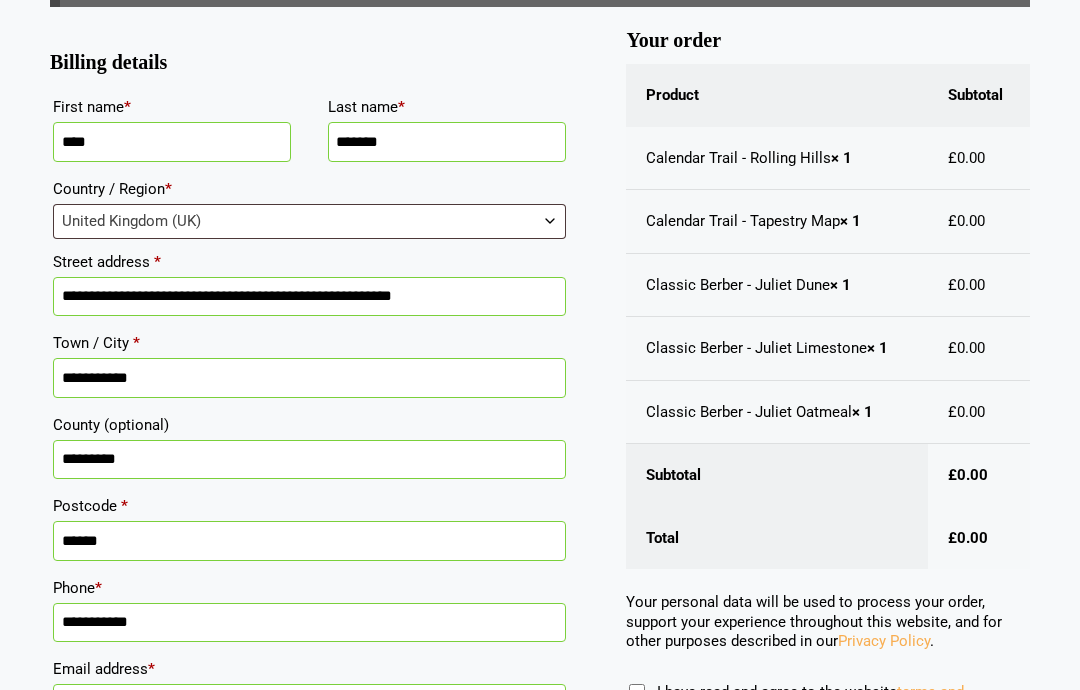 scroll, scrollTop: 315, scrollLeft: 0, axis: vertical 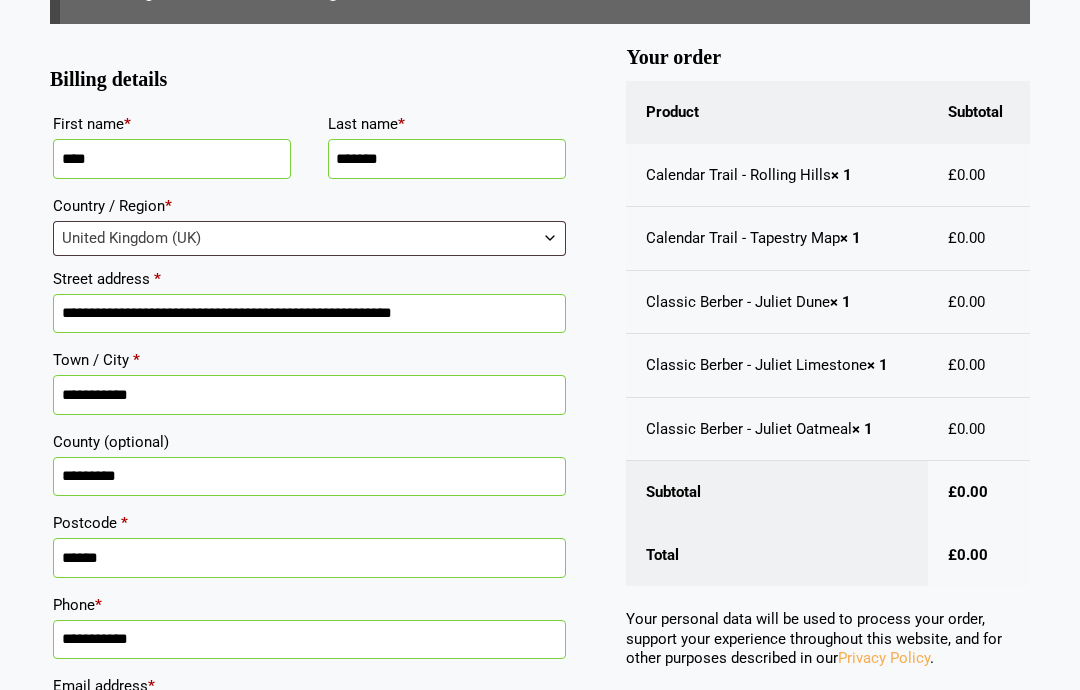 click on "**********" at bounding box center [309, 315] 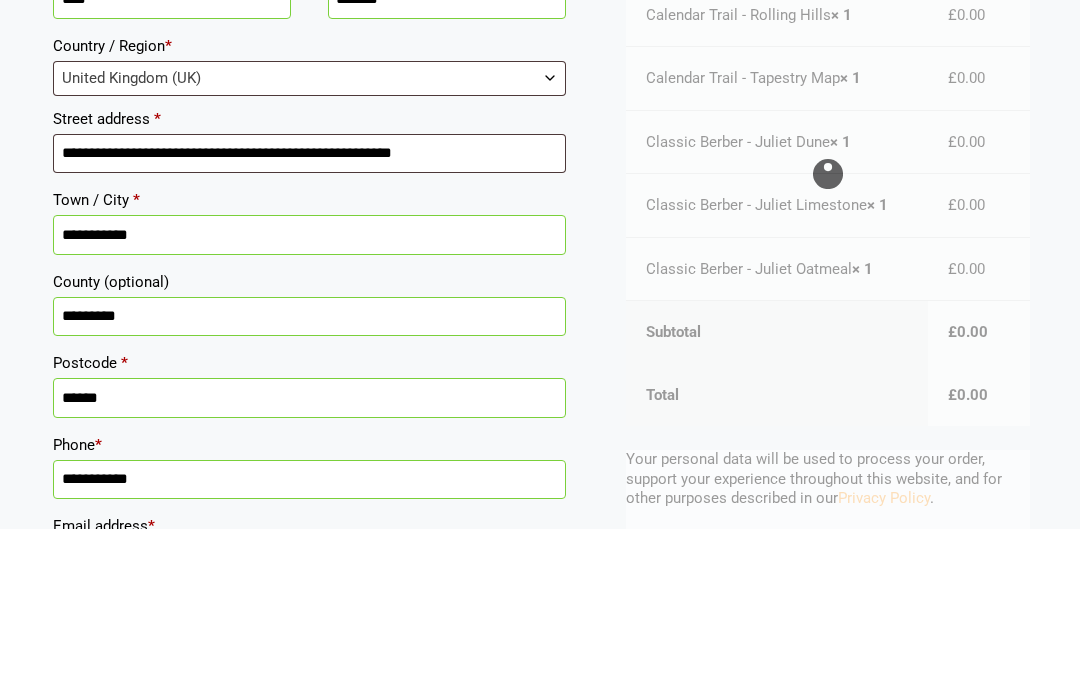 scroll, scrollTop: 477, scrollLeft: 0, axis: vertical 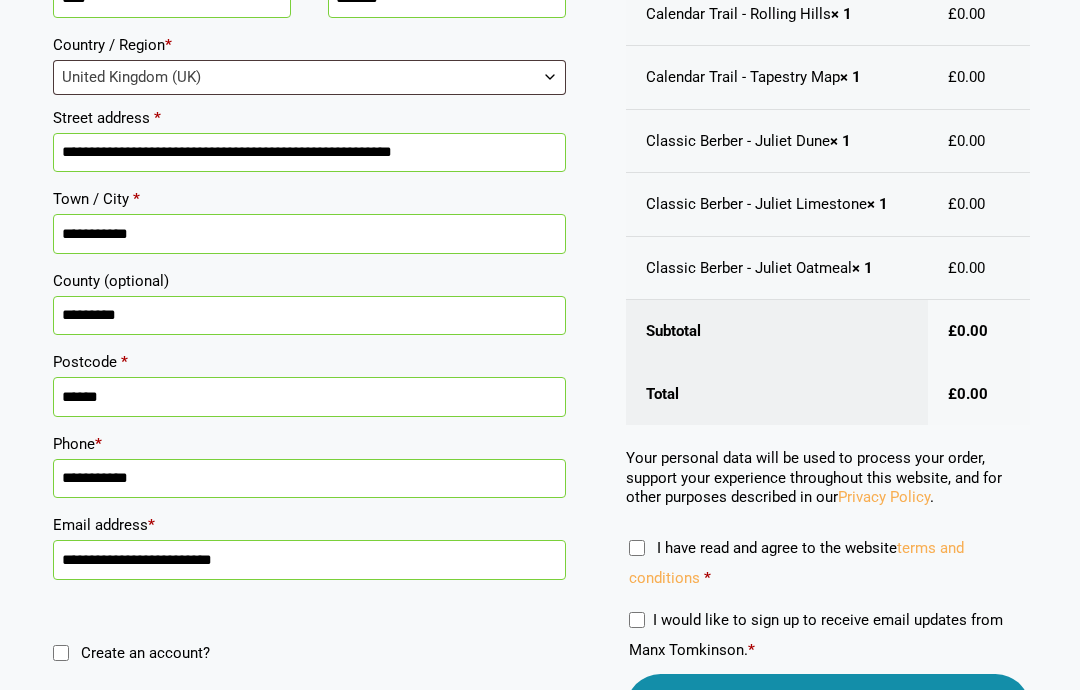 type on "**********" 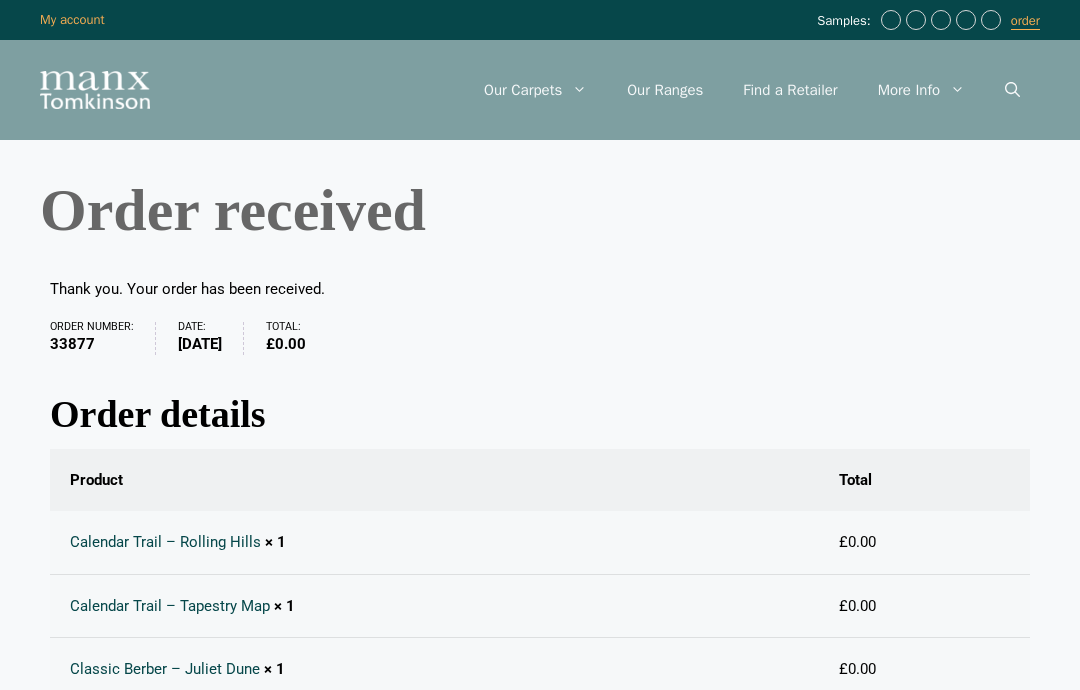 scroll, scrollTop: 0, scrollLeft: 0, axis: both 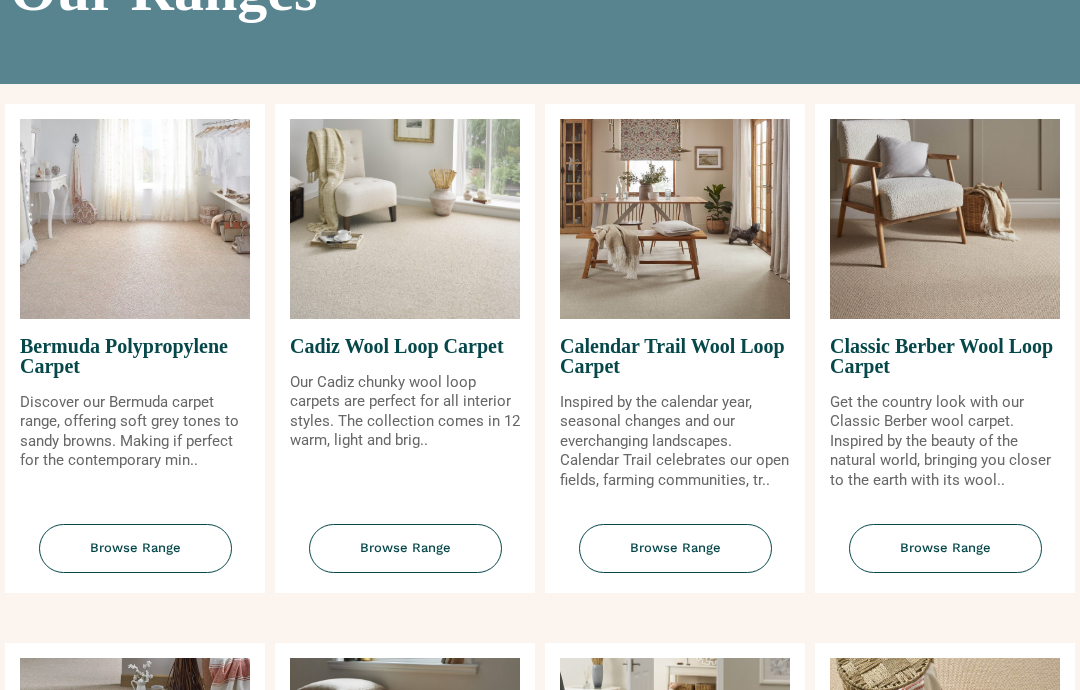 click on "Browse Range" at bounding box center [945, 549] 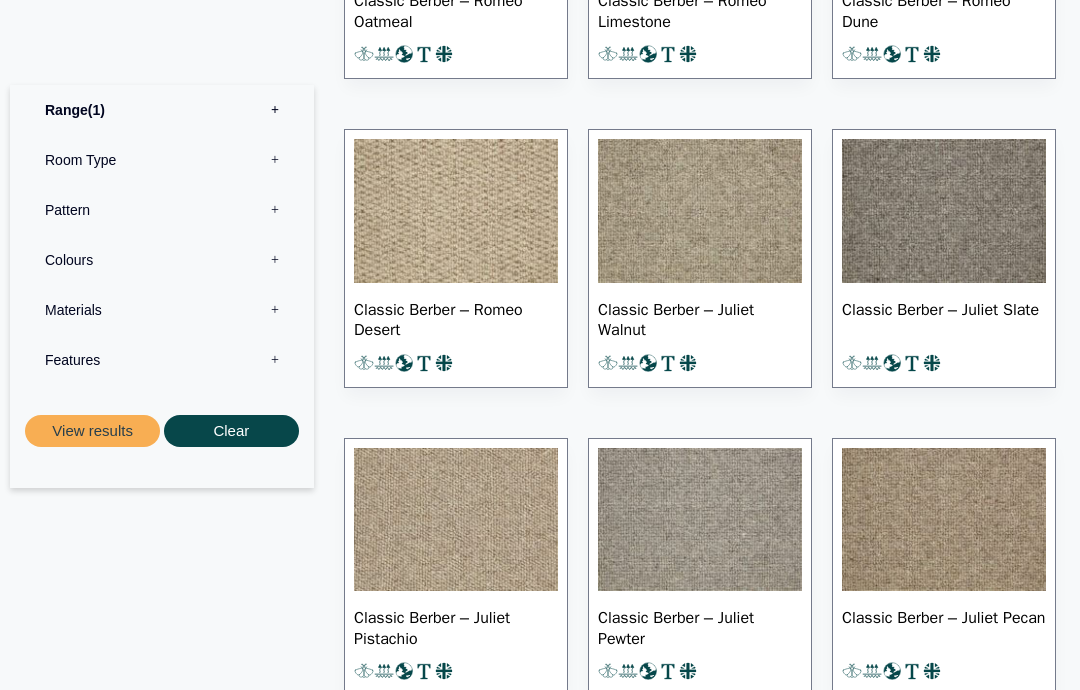 scroll, scrollTop: 2014, scrollLeft: 0, axis: vertical 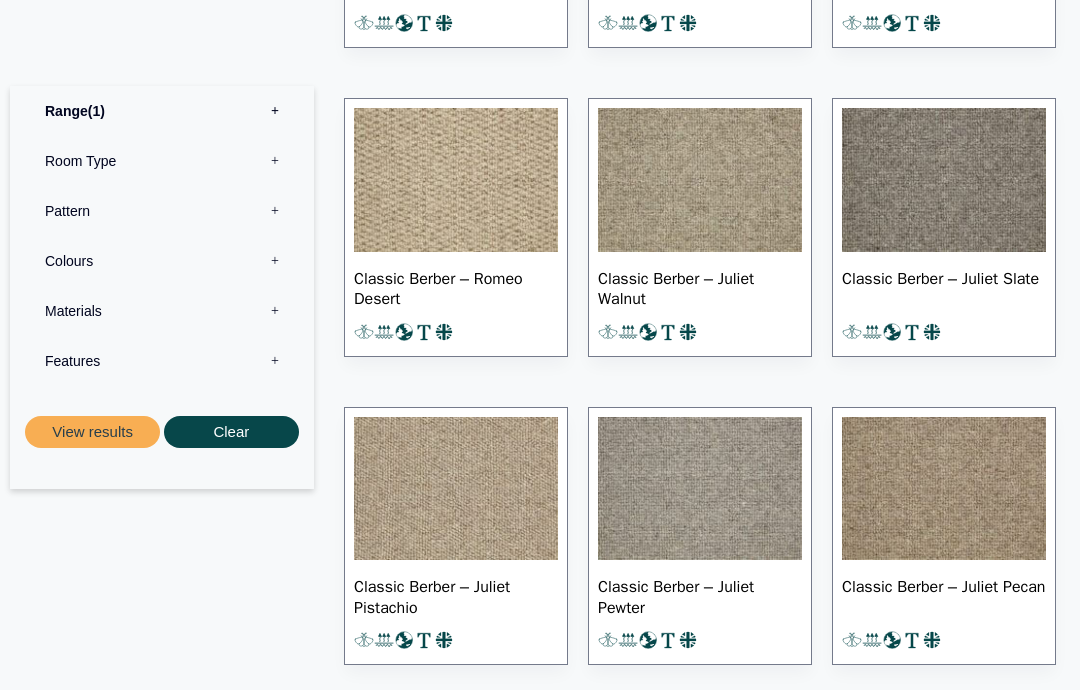 click at bounding box center (456, 489) 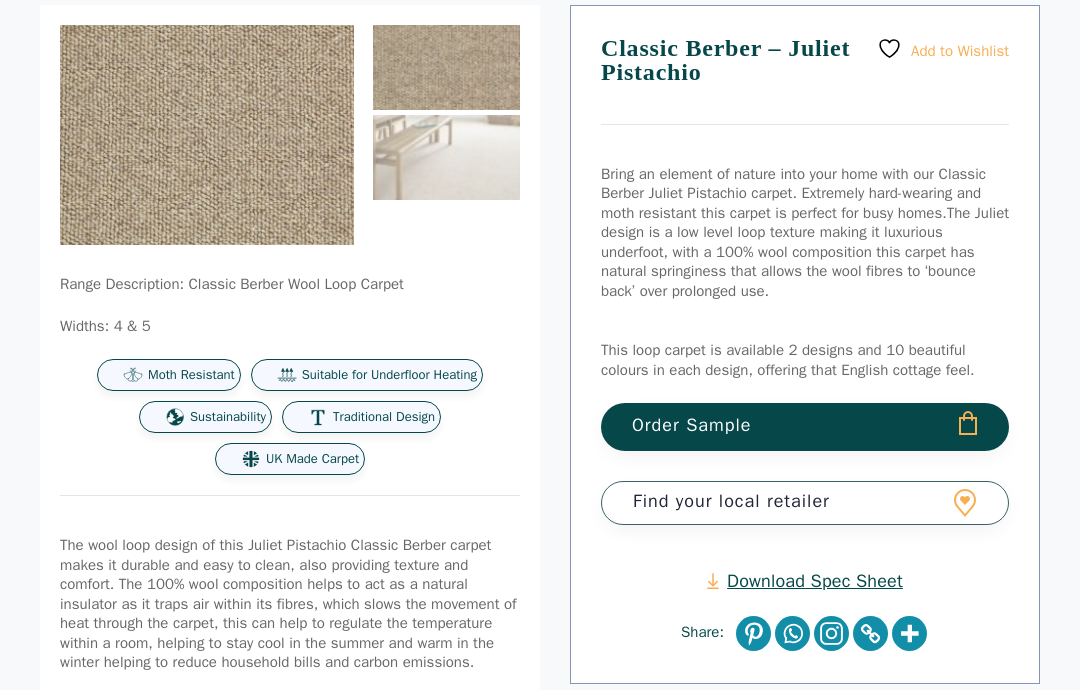 scroll, scrollTop: 0, scrollLeft: 0, axis: both 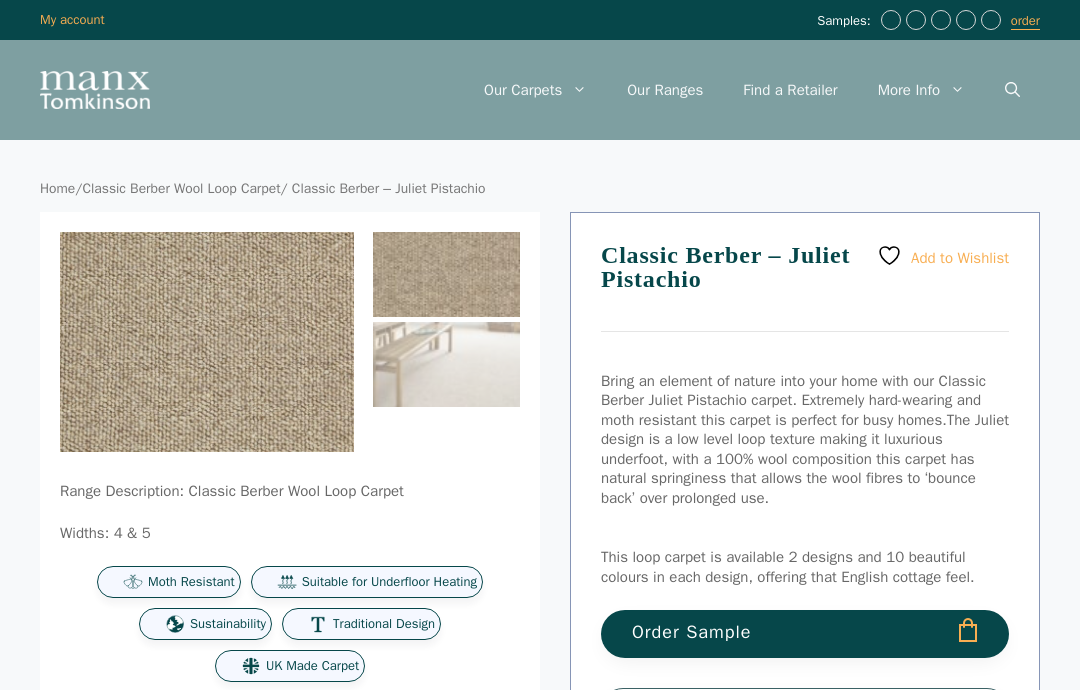 click on "Order Sample" at bounding box center [805, 634] 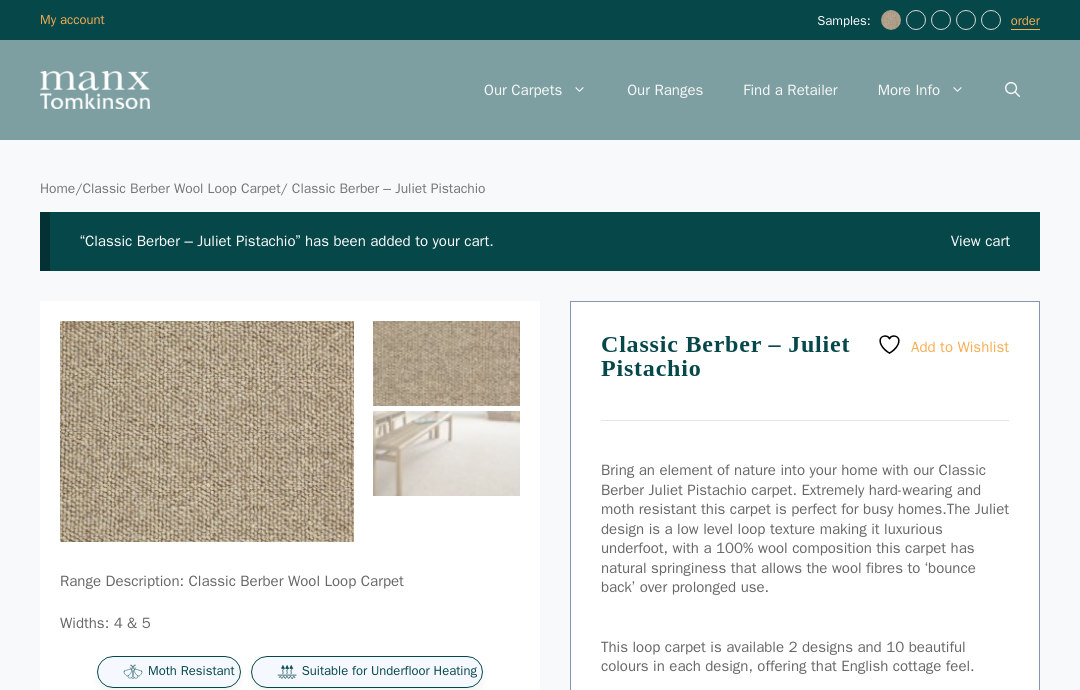 scroll, scrollTop: 0, scrollLeft: 0, axis: both 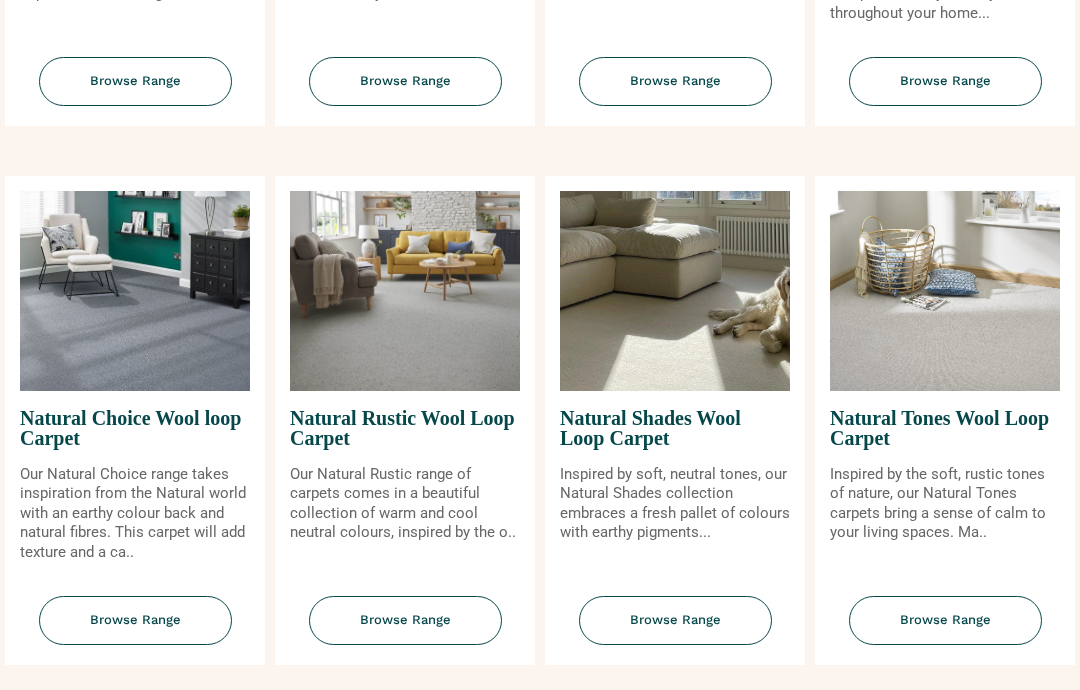 click on "Browse Range" at bounding box center (675, 621) 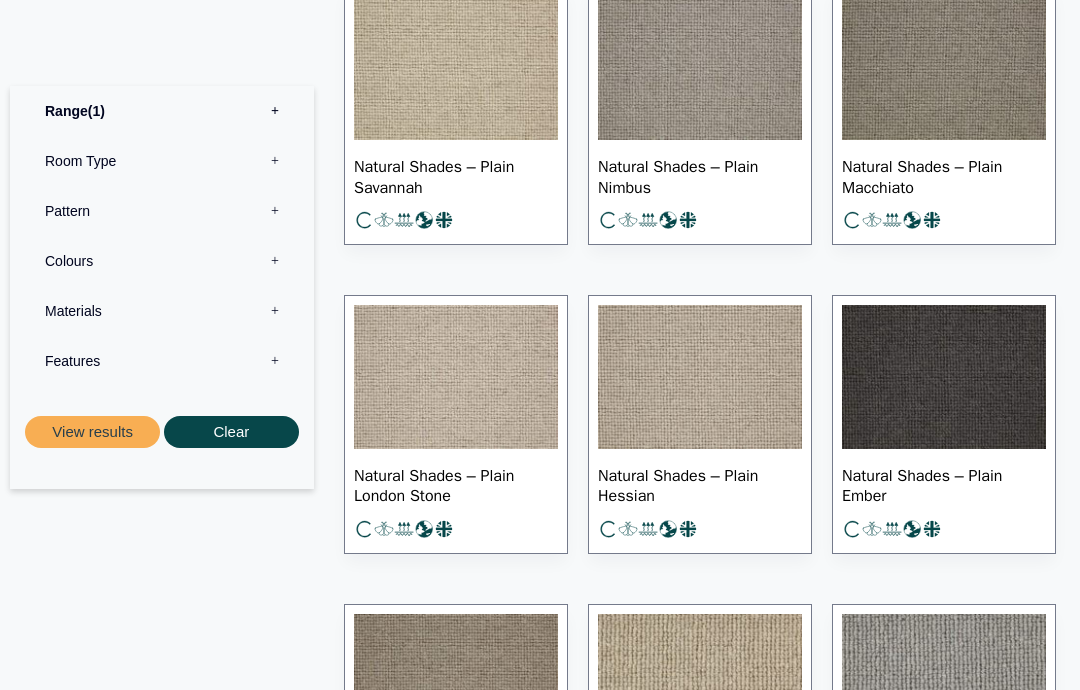 scroll, scrollTop: 1728, scrollLeft: 0, axis: vertical 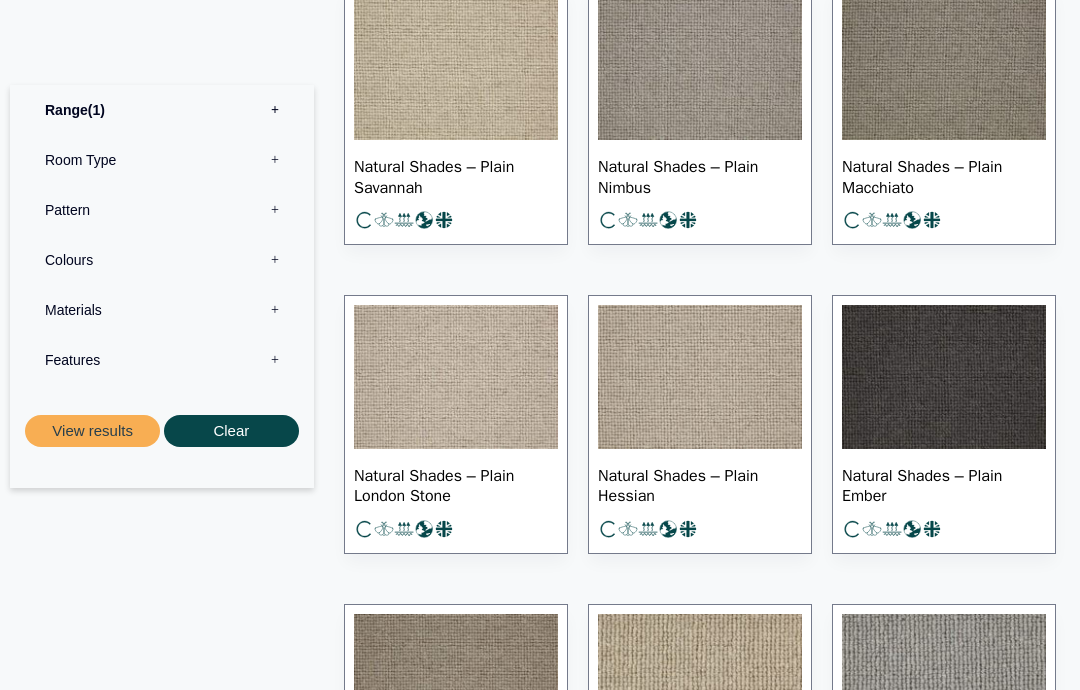 click at bounding box center [456, 378] 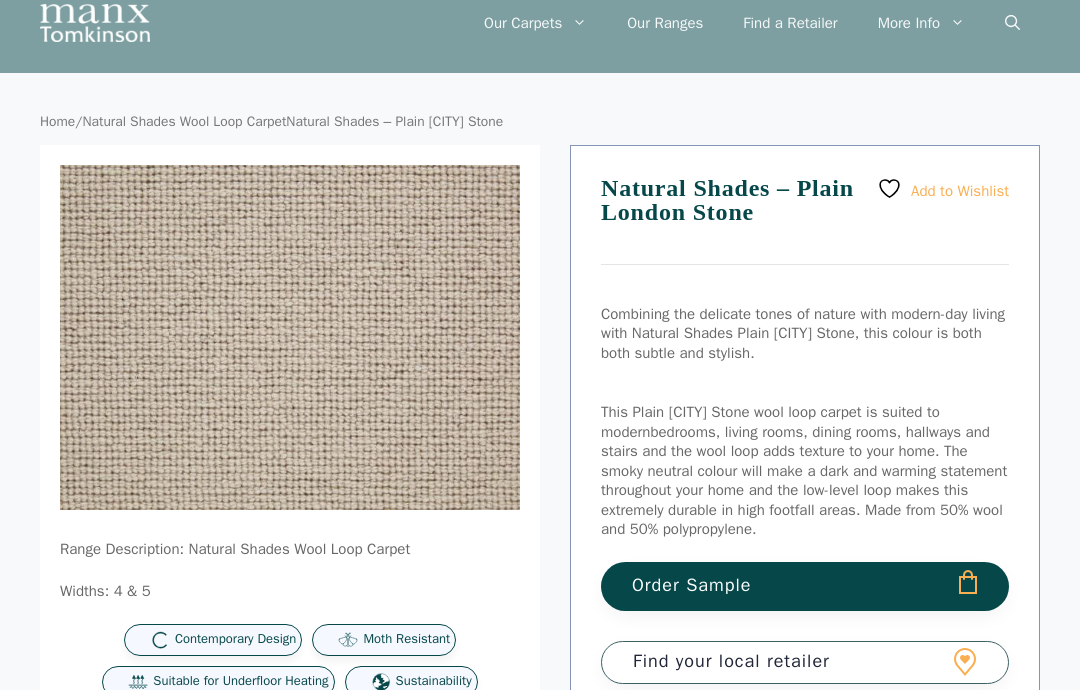 scroll, scrollTop: 95, scrollLeft: 0, axis: vertical 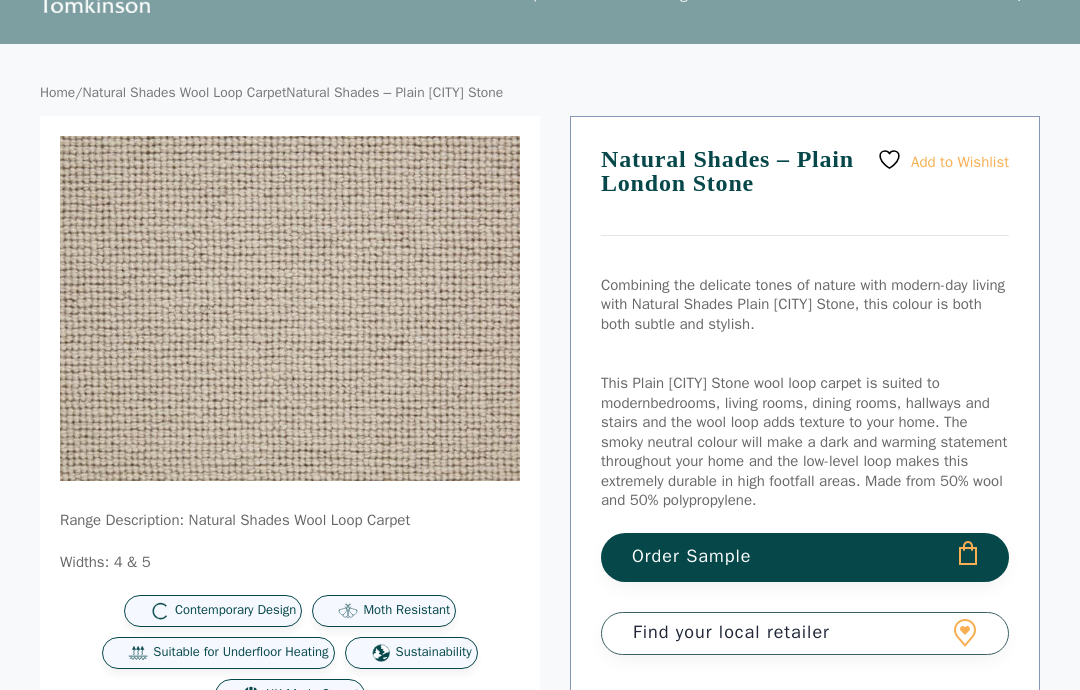 click on "Order Sample" at bounding box center (805, 558) 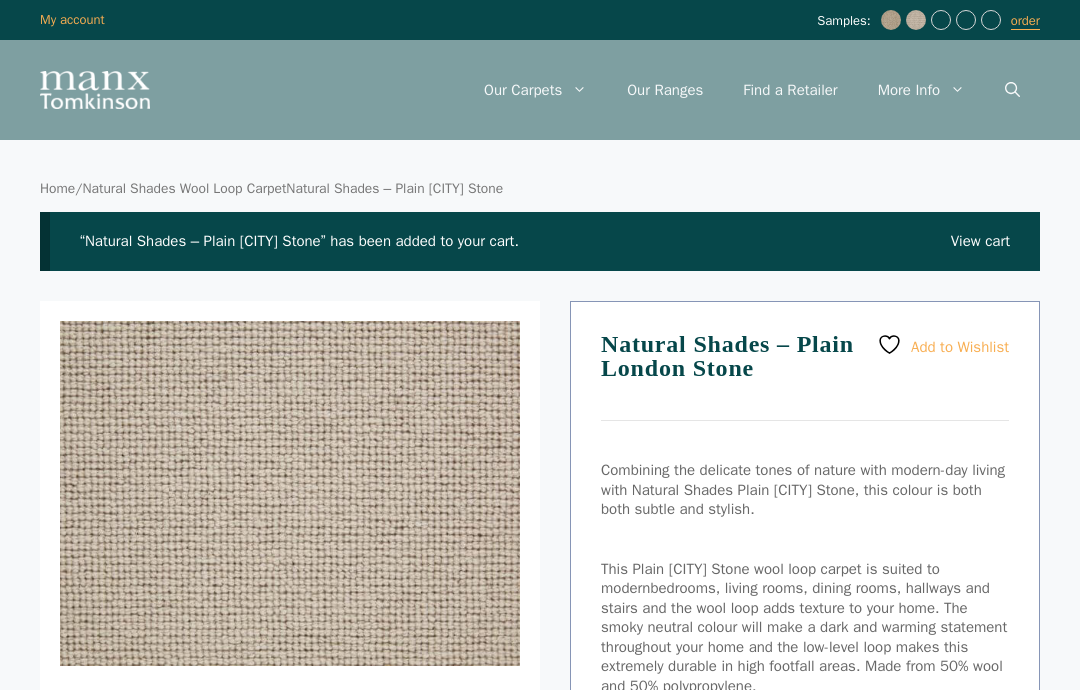 scroll, scrollTop: 0, scrollLeft: 0, axis: both 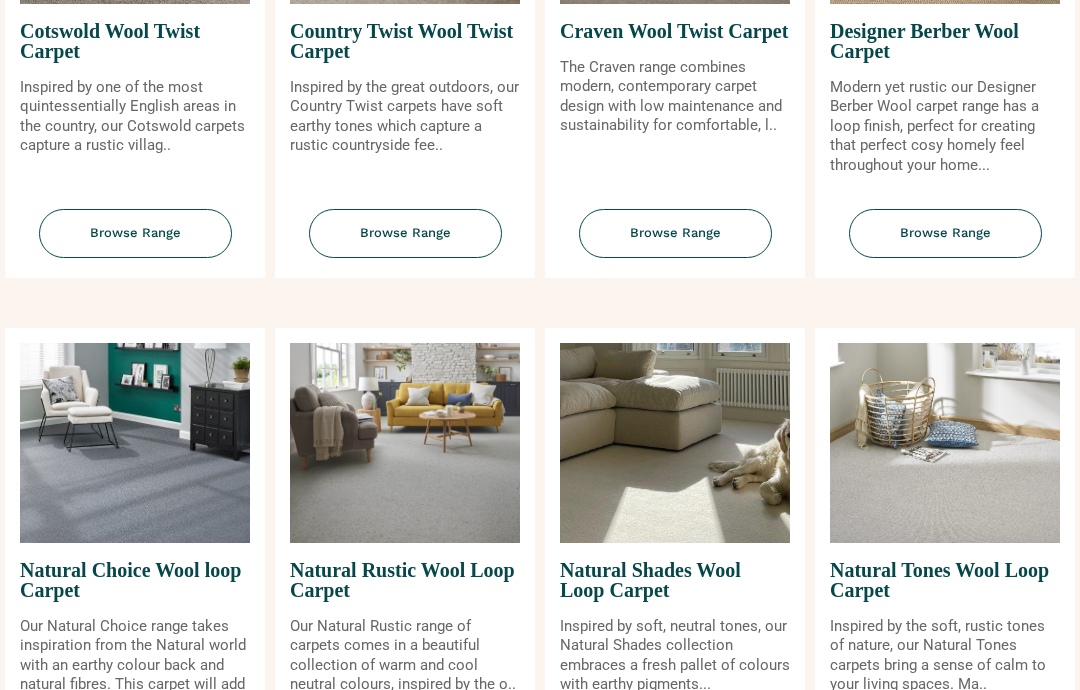 click at bounding box center [675, 443] 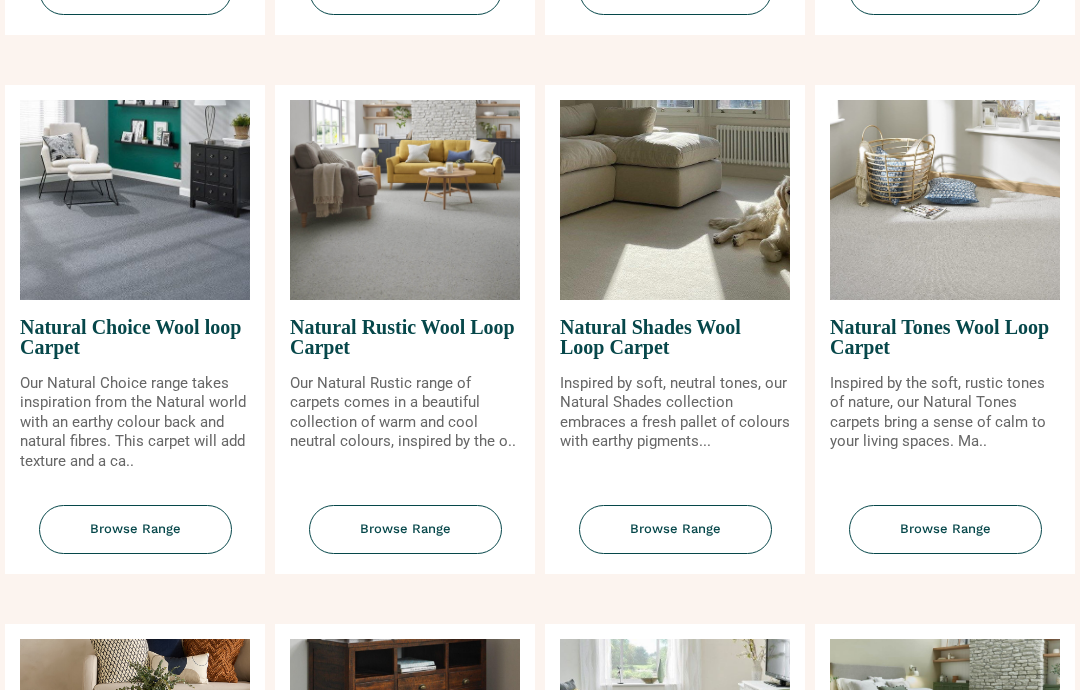 scroll, scrollTop: 1293, scrollLeft: 0, axis: vertical 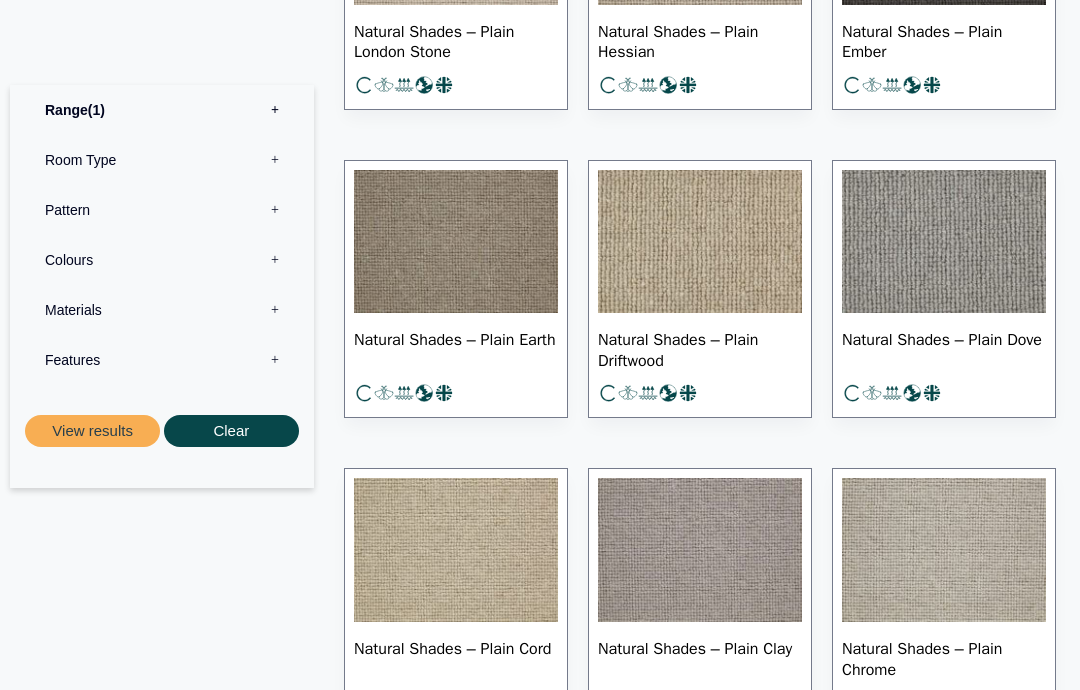 click at bounding box center (456, 551) 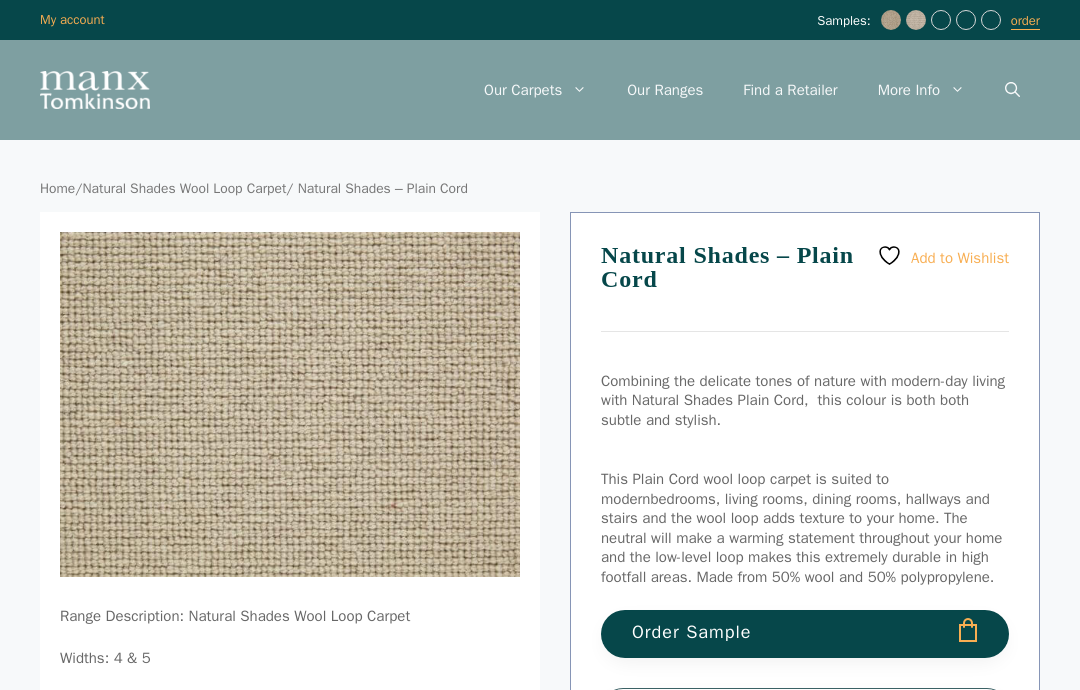 scroll, scrollTop: 128, scrollLeft: 0, axis: vertical 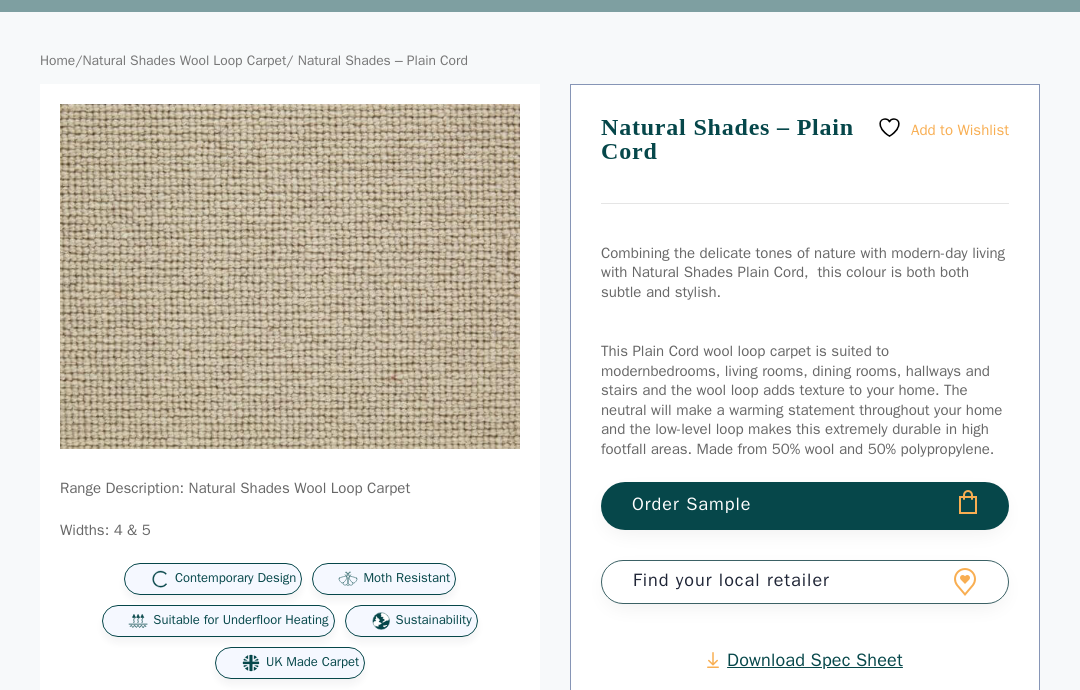 click on "Order Sample" at bounding box center (805, 506) 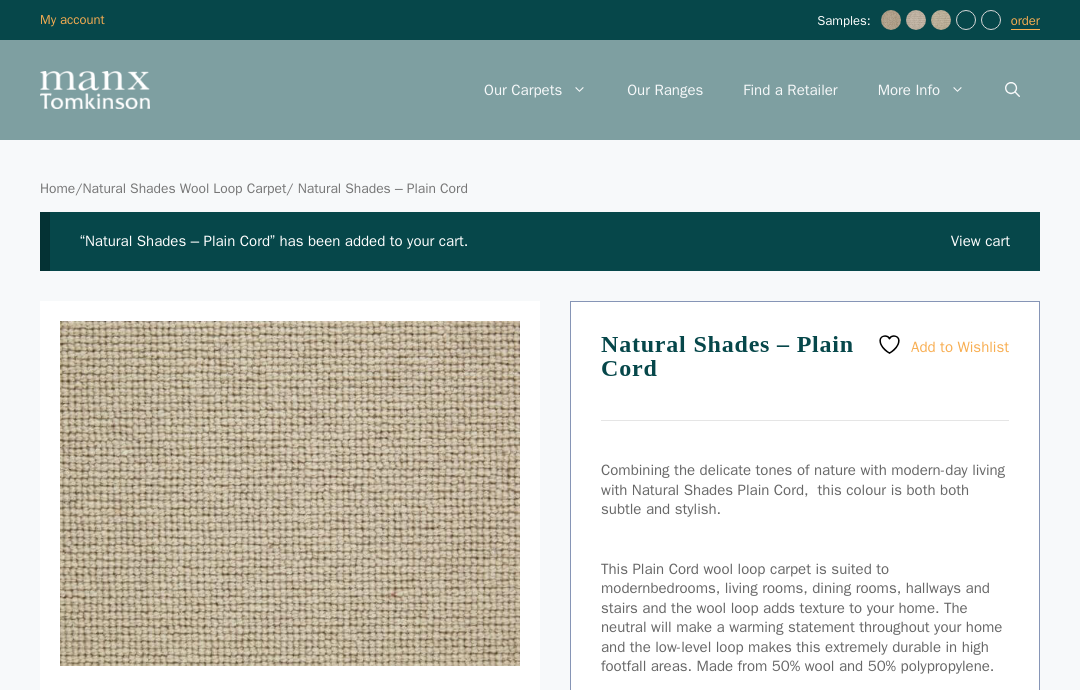 scroll, scrollTop: 0, scrollLeft: 0, axis: both 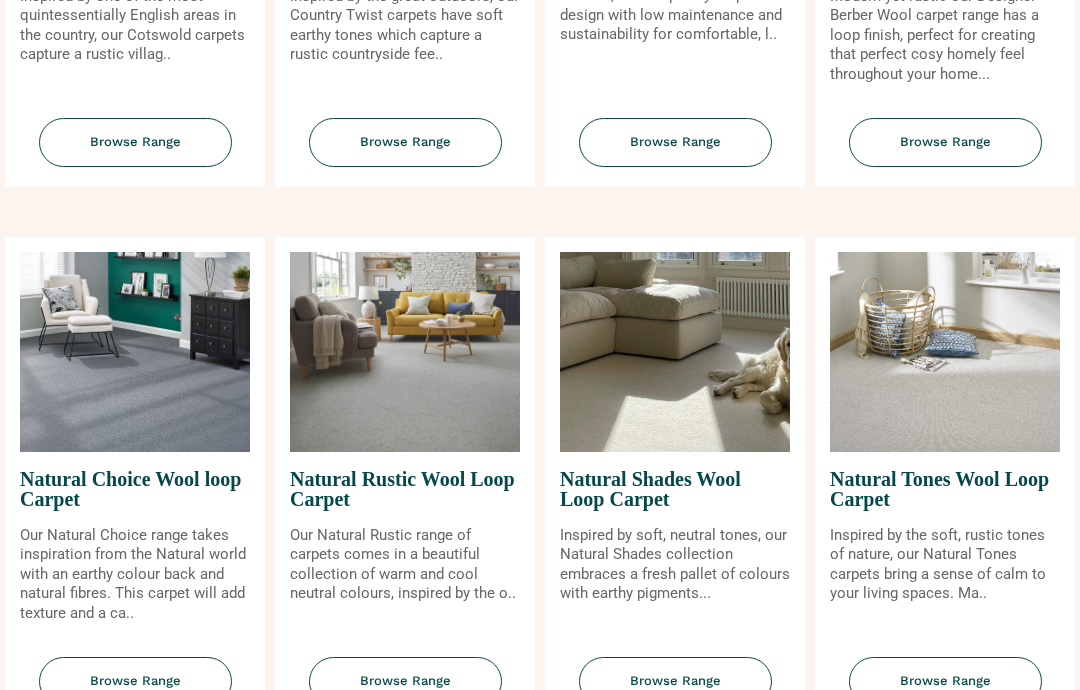 click on "Browse Range" at bounding box center [675, 681] 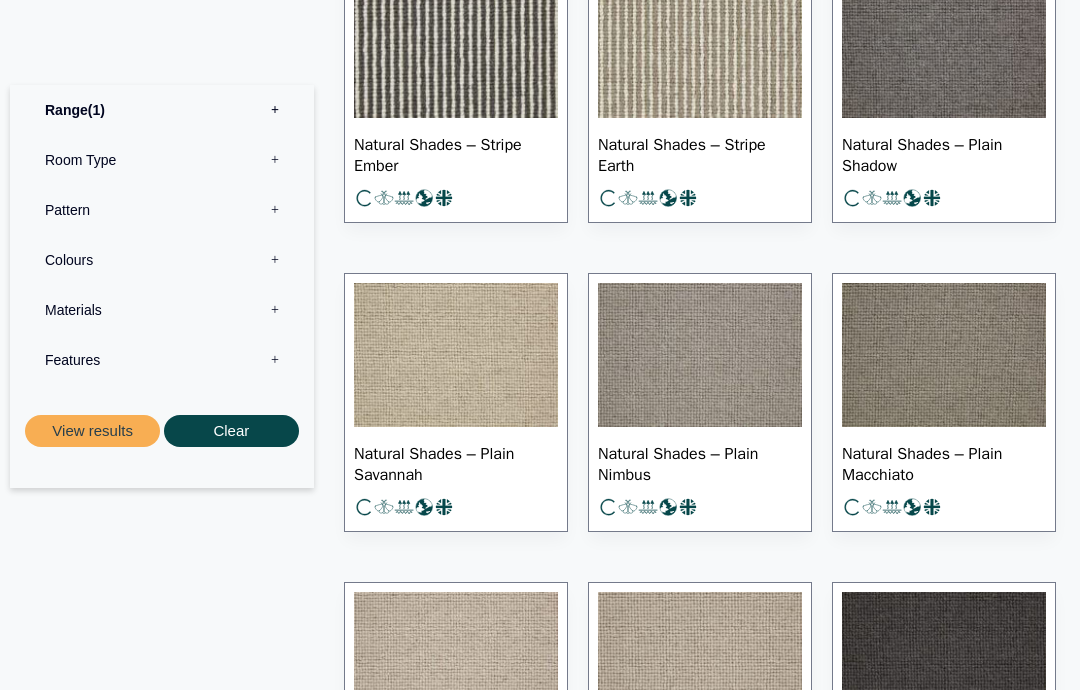 scroll, scrollTop: 1442, scrollLeft: 0, axis: vertical 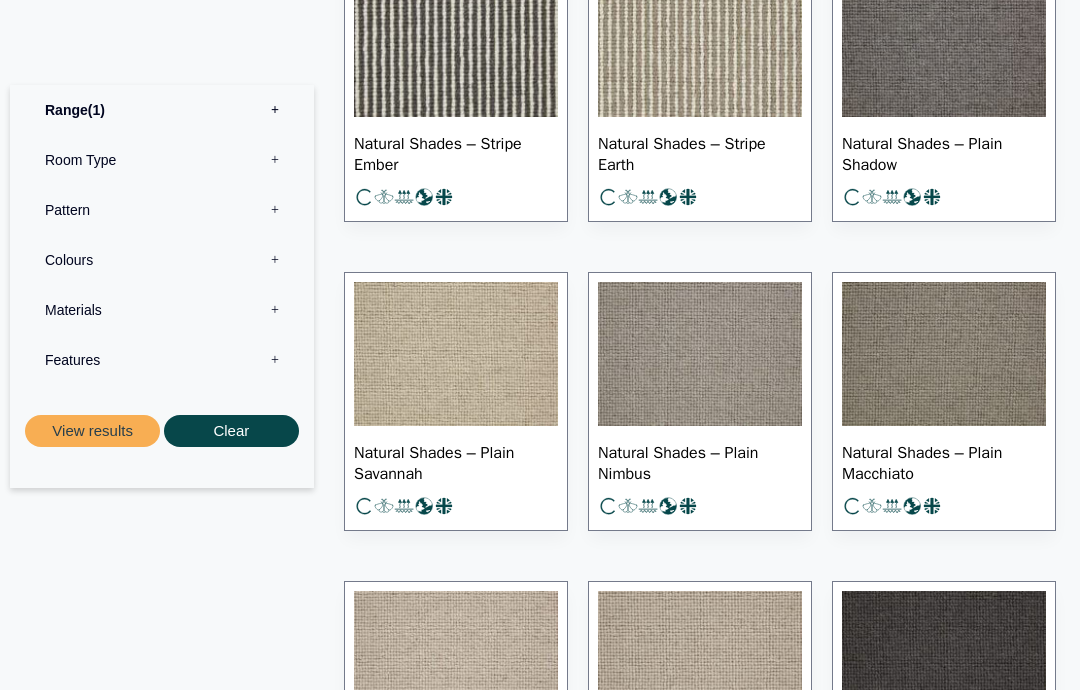 click at bounding box center (456, 355) 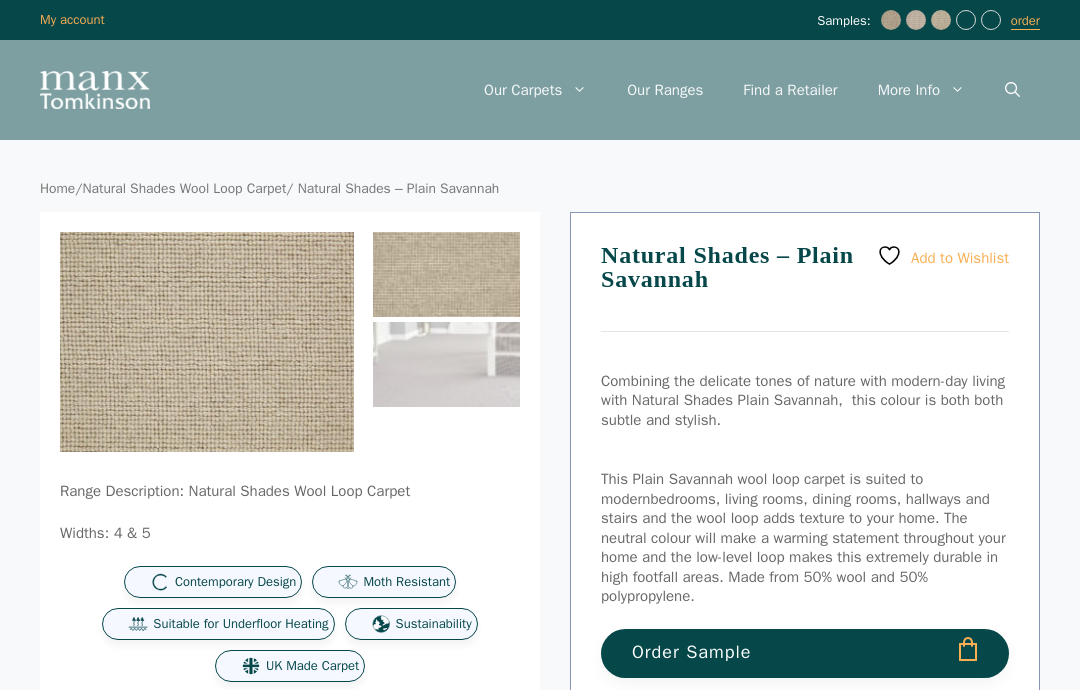 scroll, scrollTop: 142, scrollLeft: 0, axis: vertical 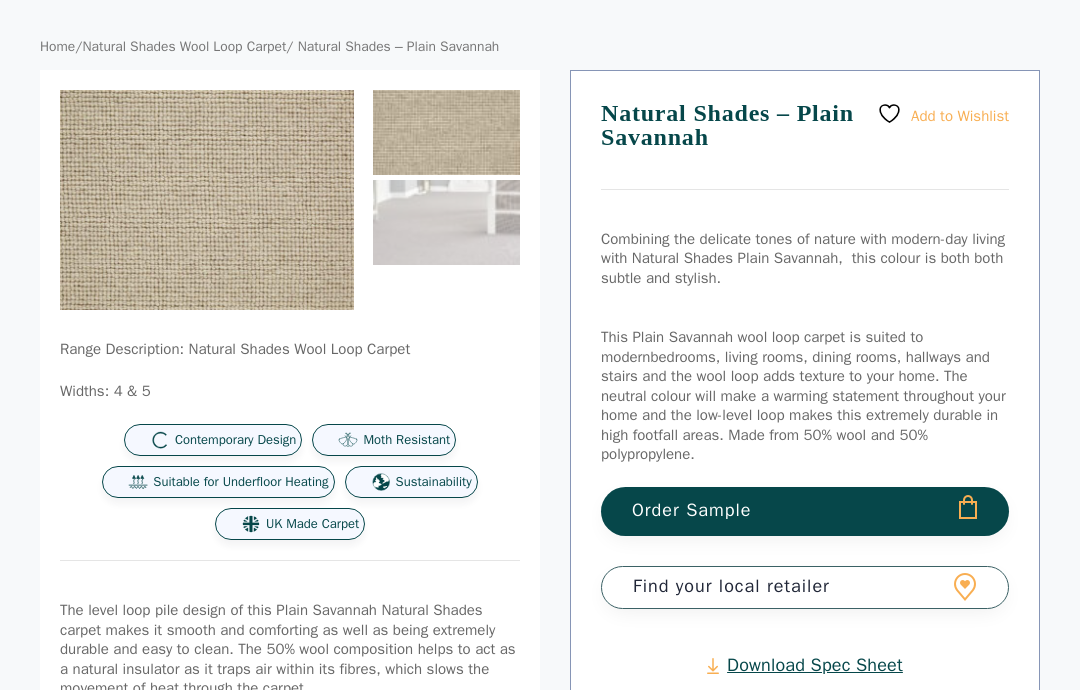 click on "Order Sample" at bounding box center (805, 511) 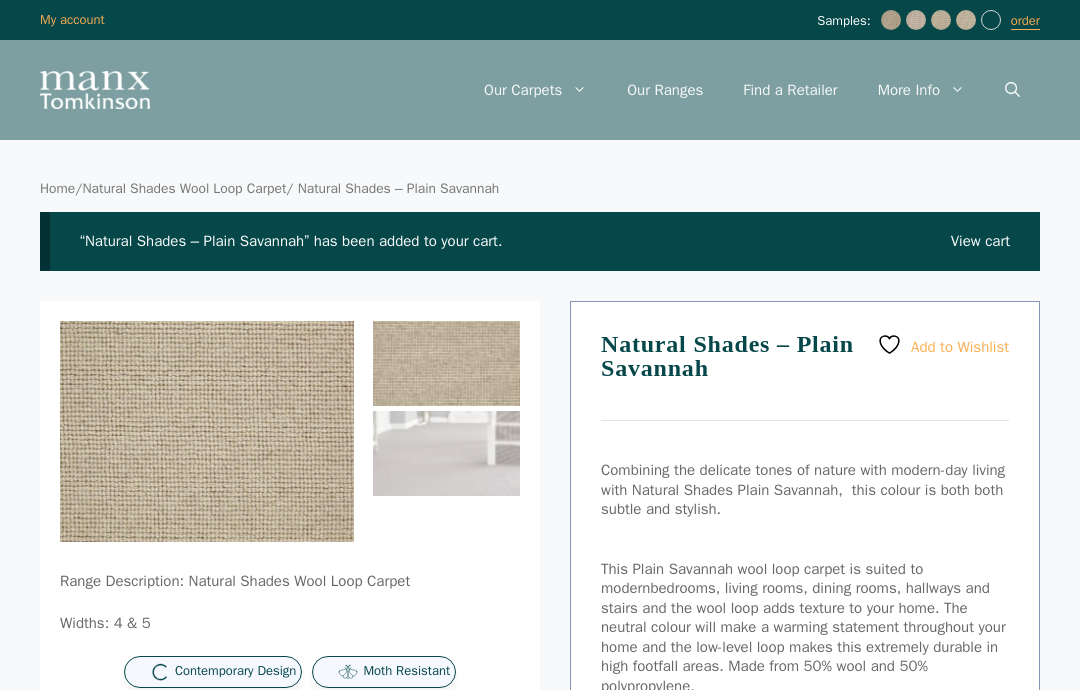 scroll, scrollTop: 0, scrollLeft: 0, axis: both 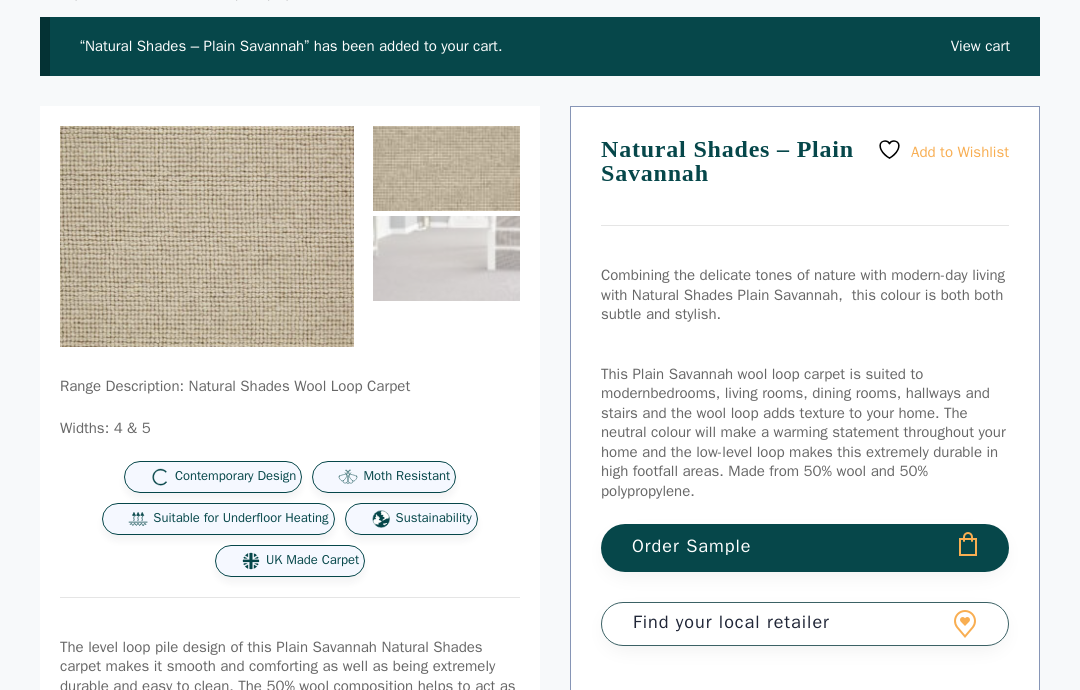 click on "Order Sample" at bounding box center (805, 548) 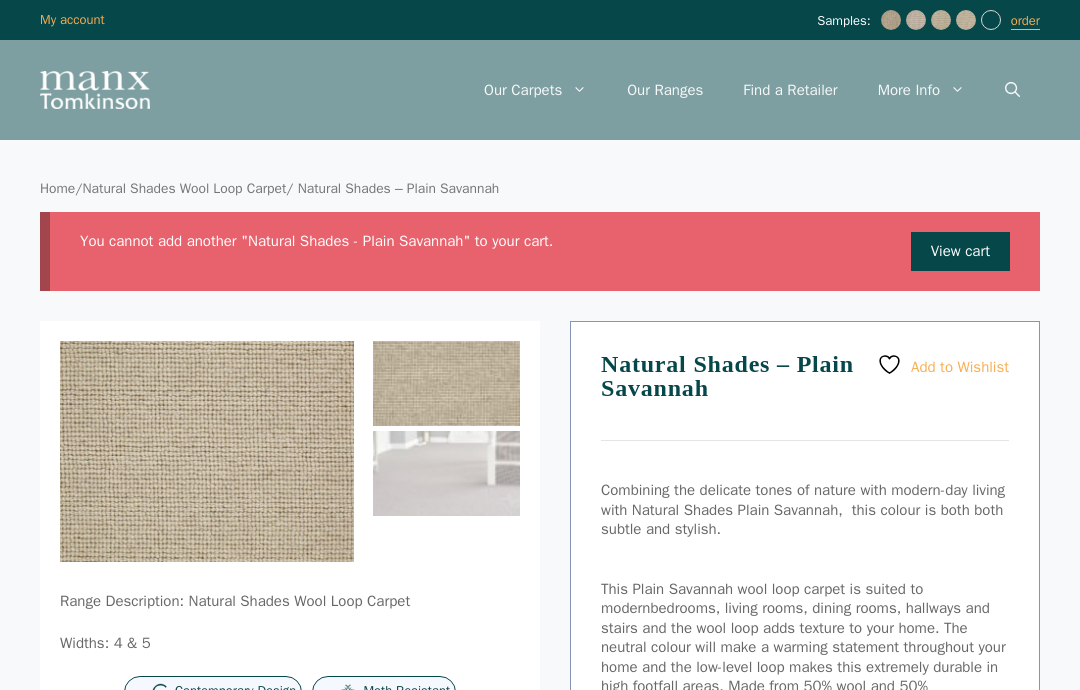 scroll, scrollTop: 0, scrollLeft: 0, axis: both 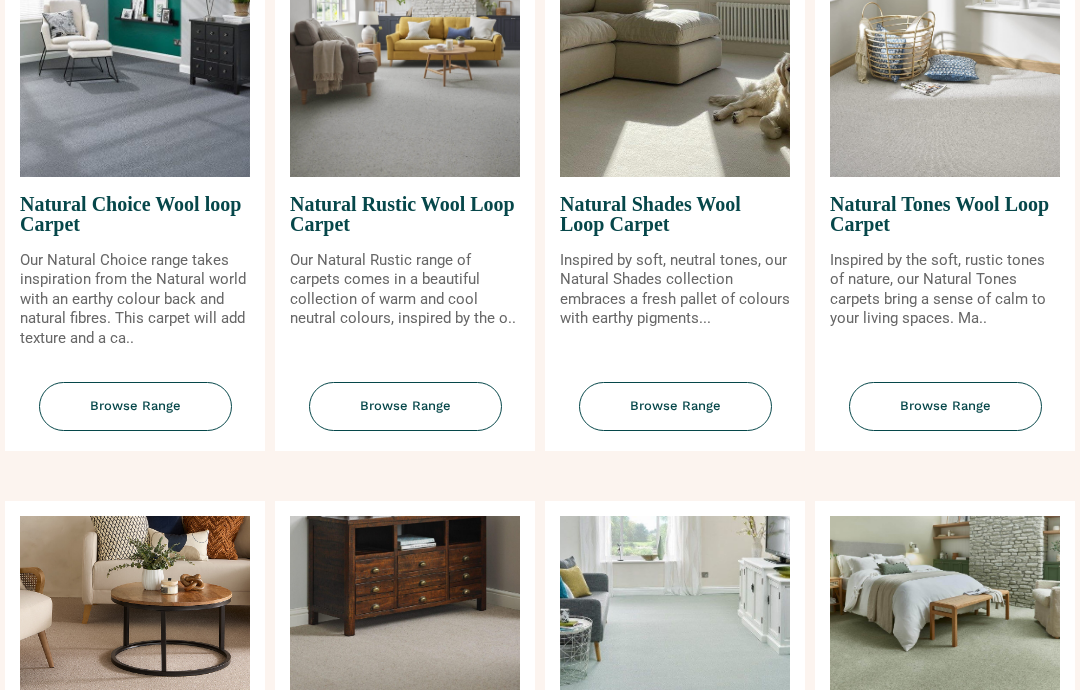 click on "Browse Range" at bounding box center (675, 407) 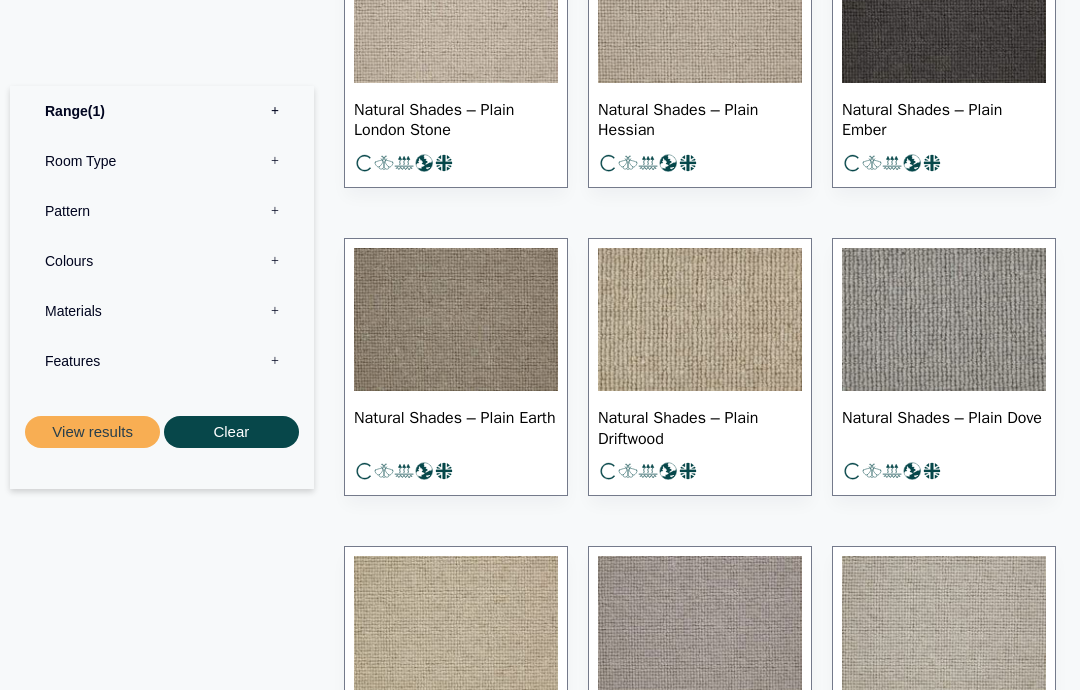 scroll, scrollTop: 2087, scrollLeft: 0, axis: vertical 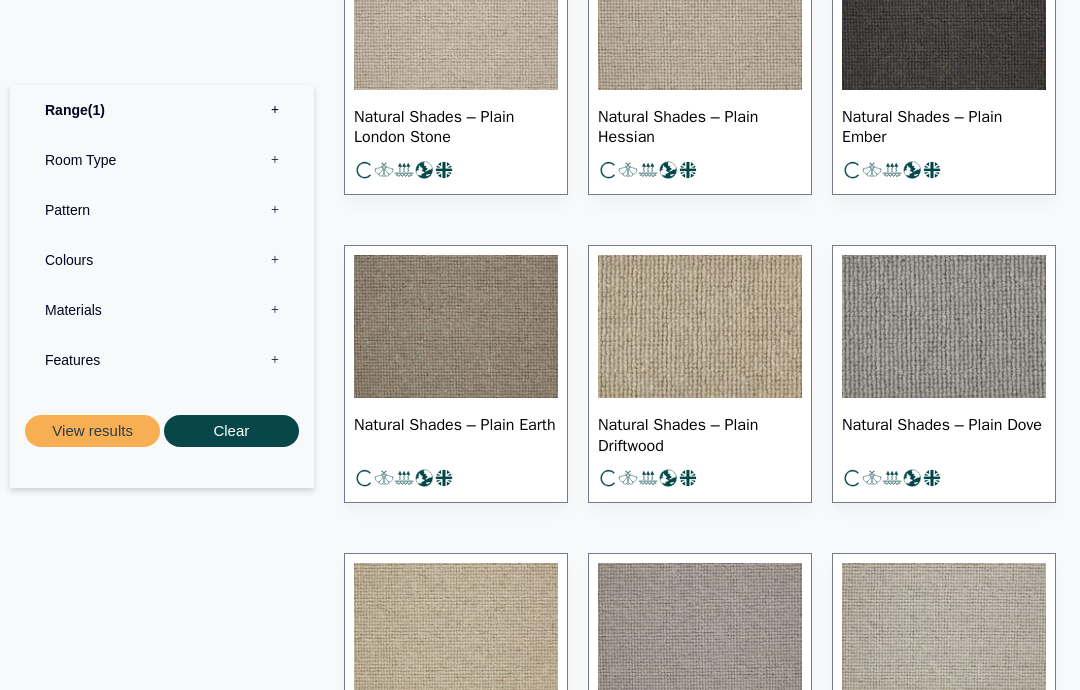 click at bounding box center [700, 328] 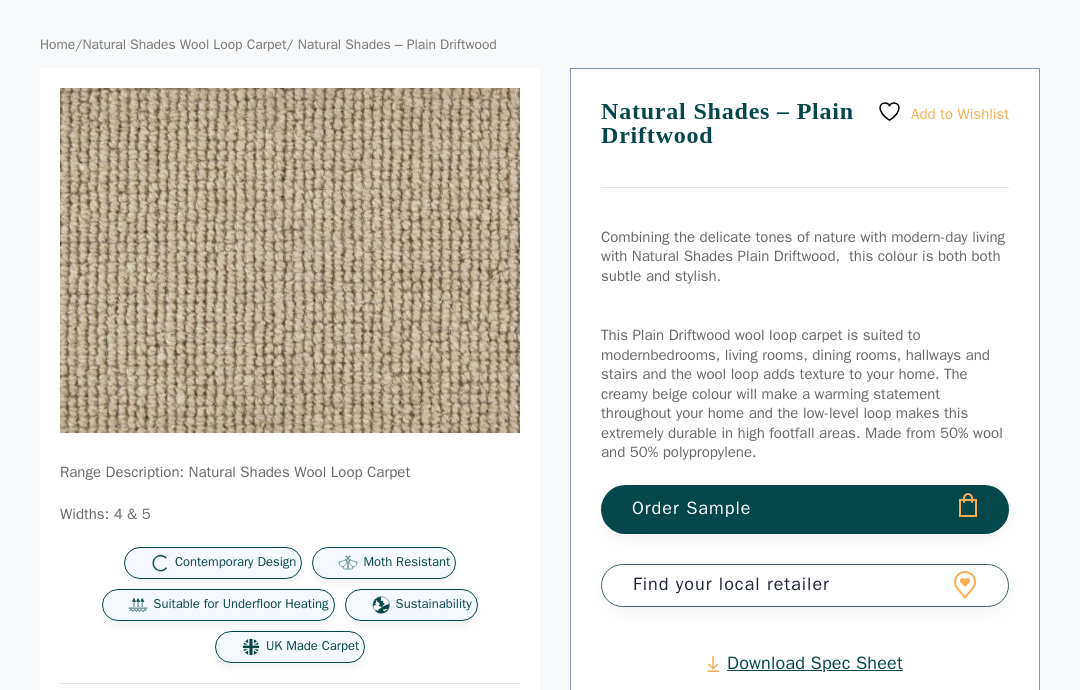 scroll, scrollTop: 147, scrollLeft: 0, axis: vertical 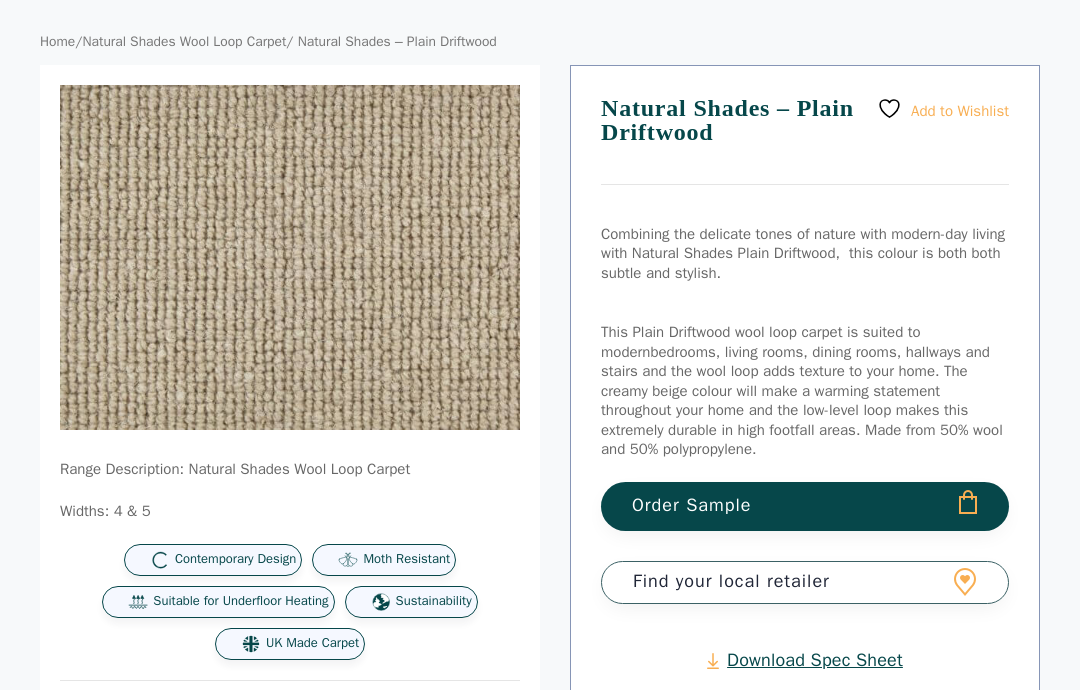 click on "Order Sample" at bounding box center [805, 506] 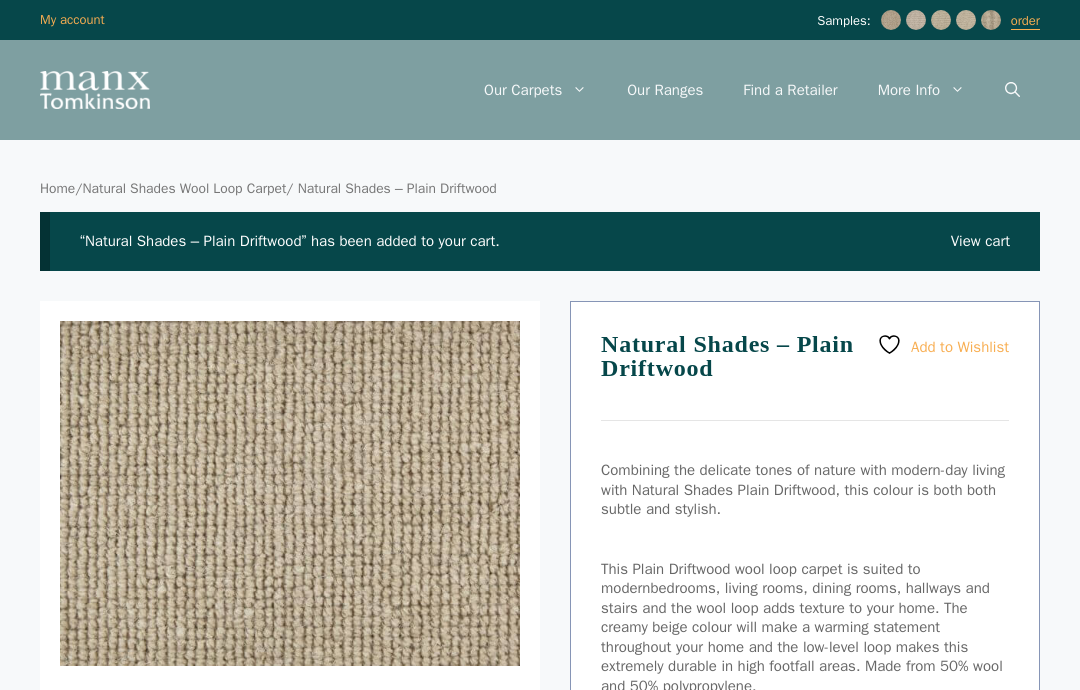scroll, scrollTop: 0, scrollLeft: 0, axis: both 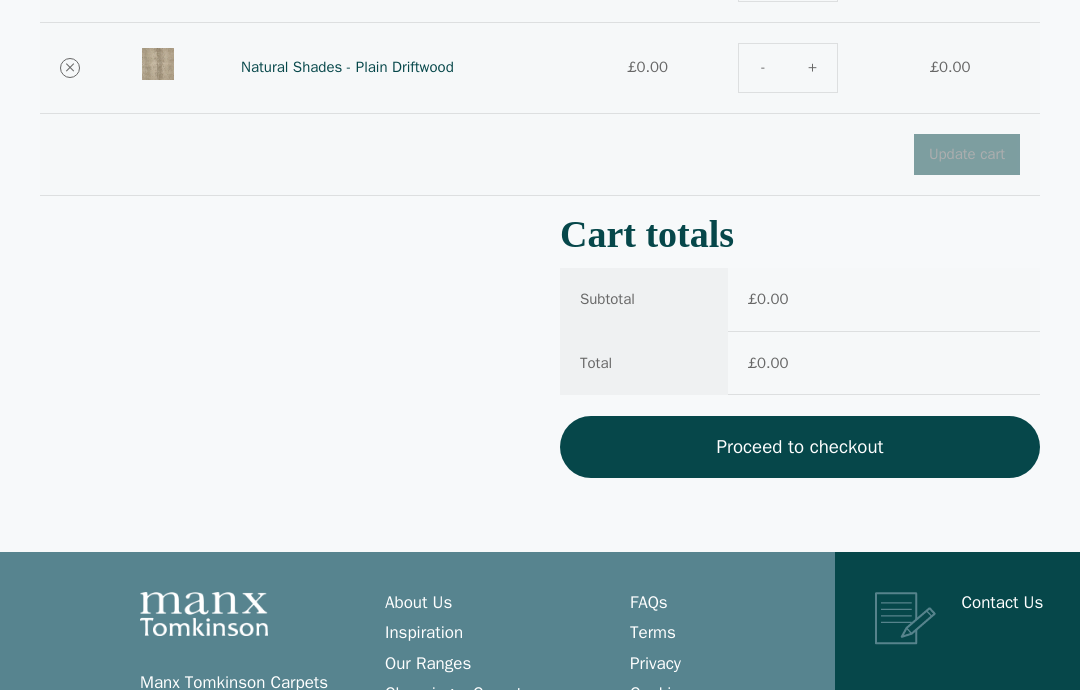 click on "Proceed to checkout" at bounding box center [800, 448] 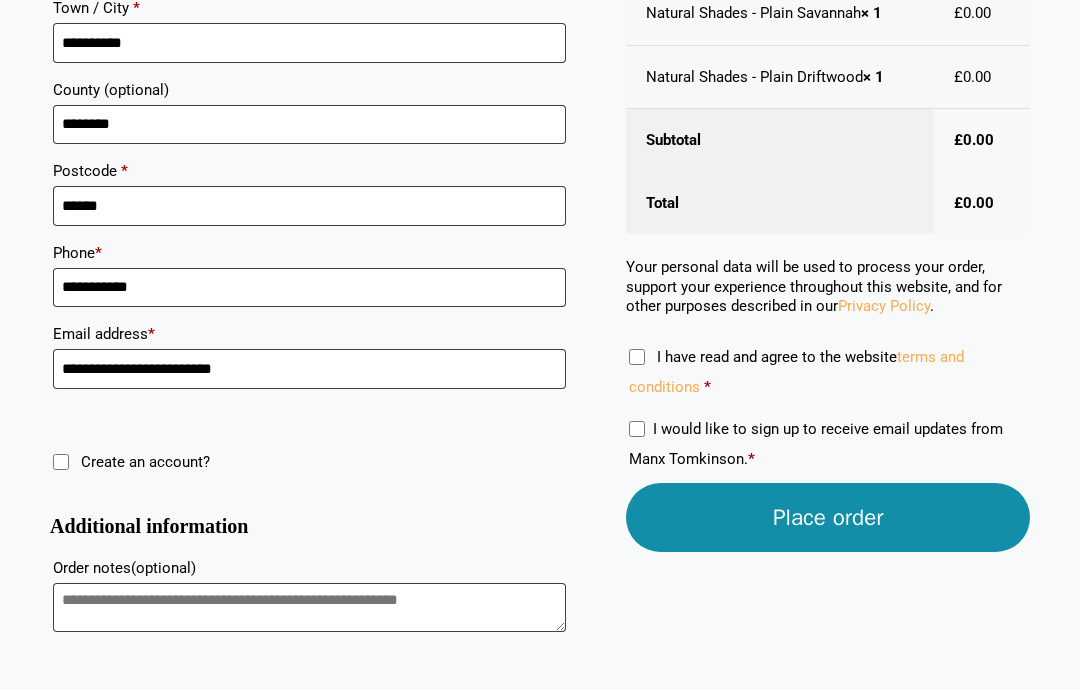 scroll, scrollTop: 747, scrollLeft: 0, axis: vertical 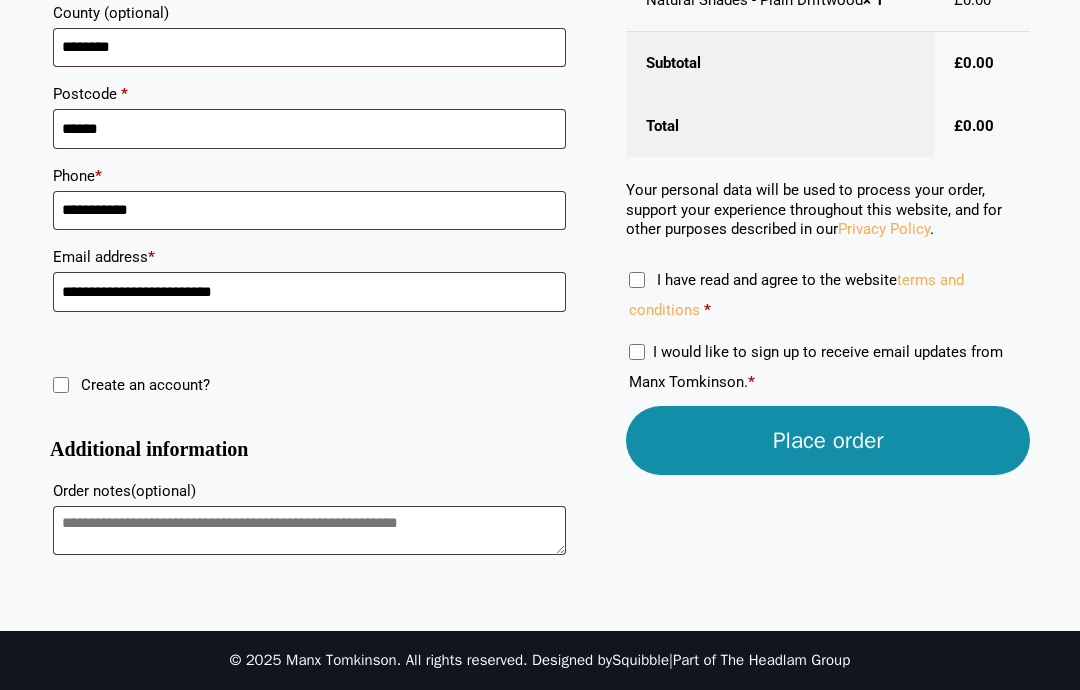 click on "Place order" at bounding box center (828, 440) 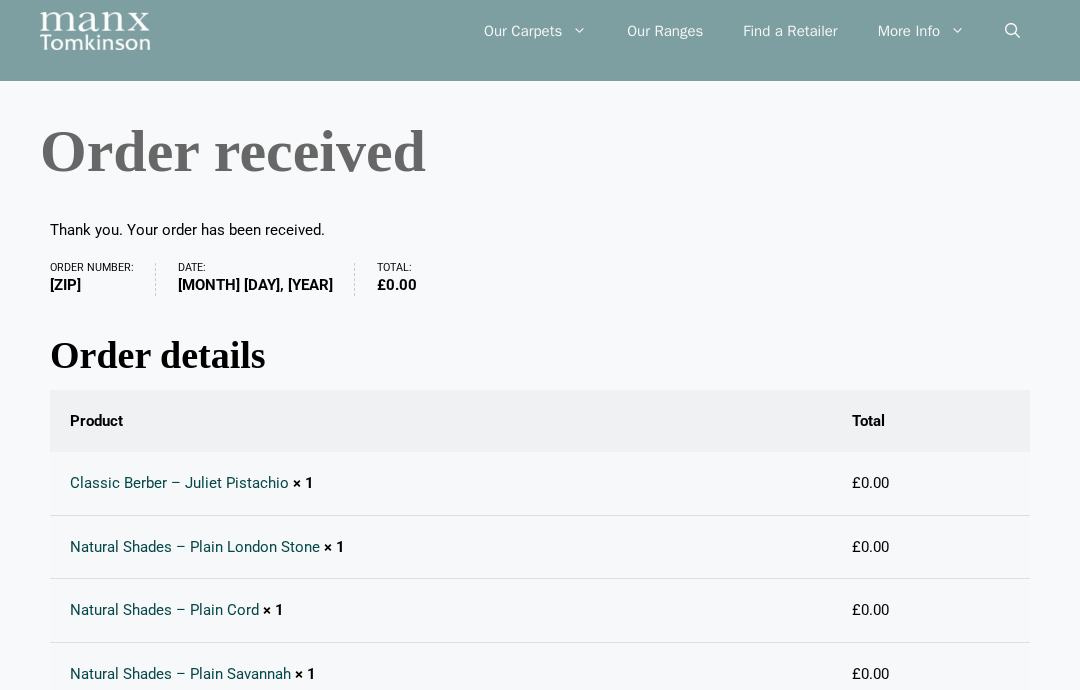 scroll, scrollTop: 0, scrollLeft: 0, axis: both 